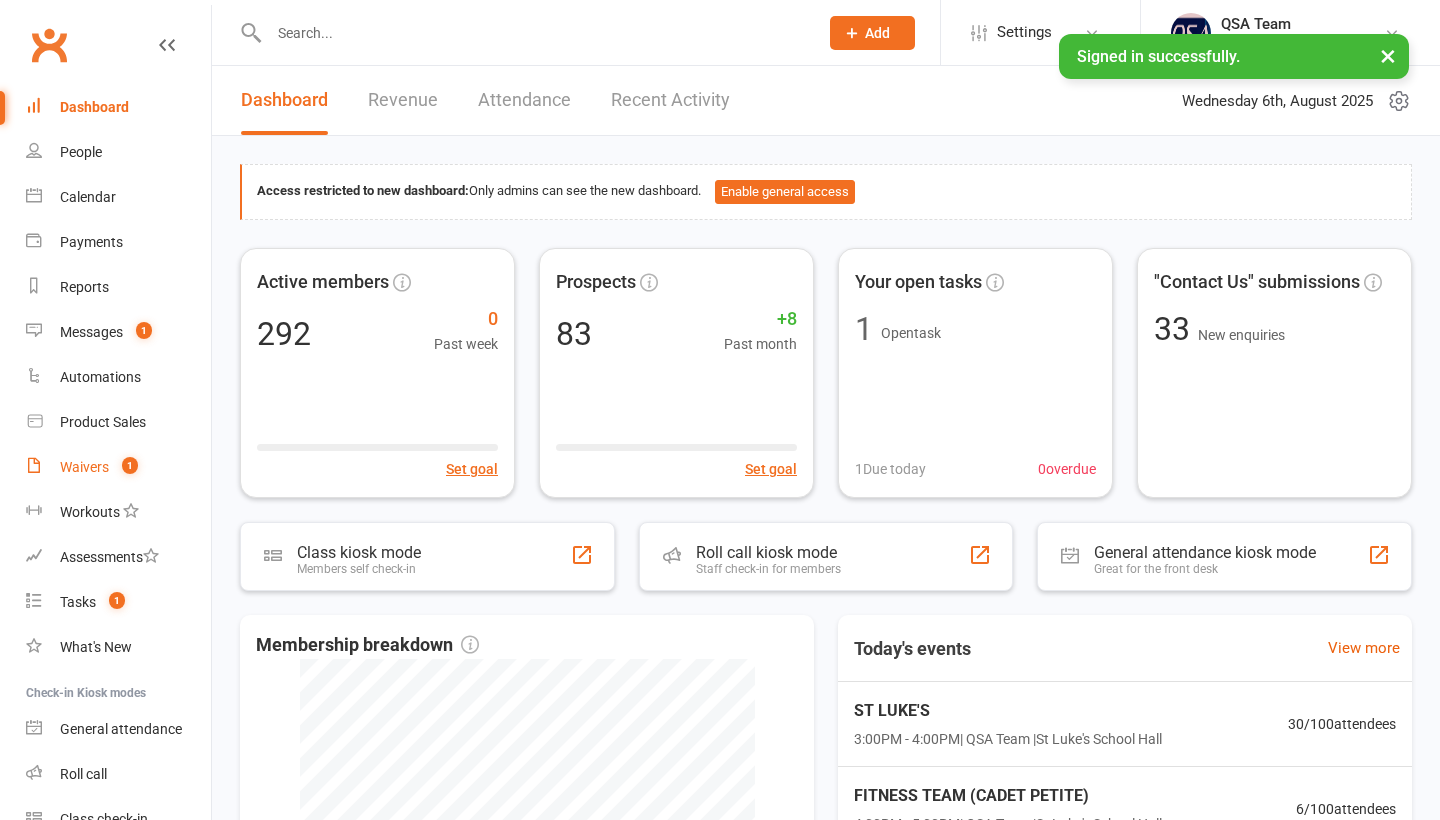 scroll, scrollTop: 0, scrollLeft: 0, axis: both 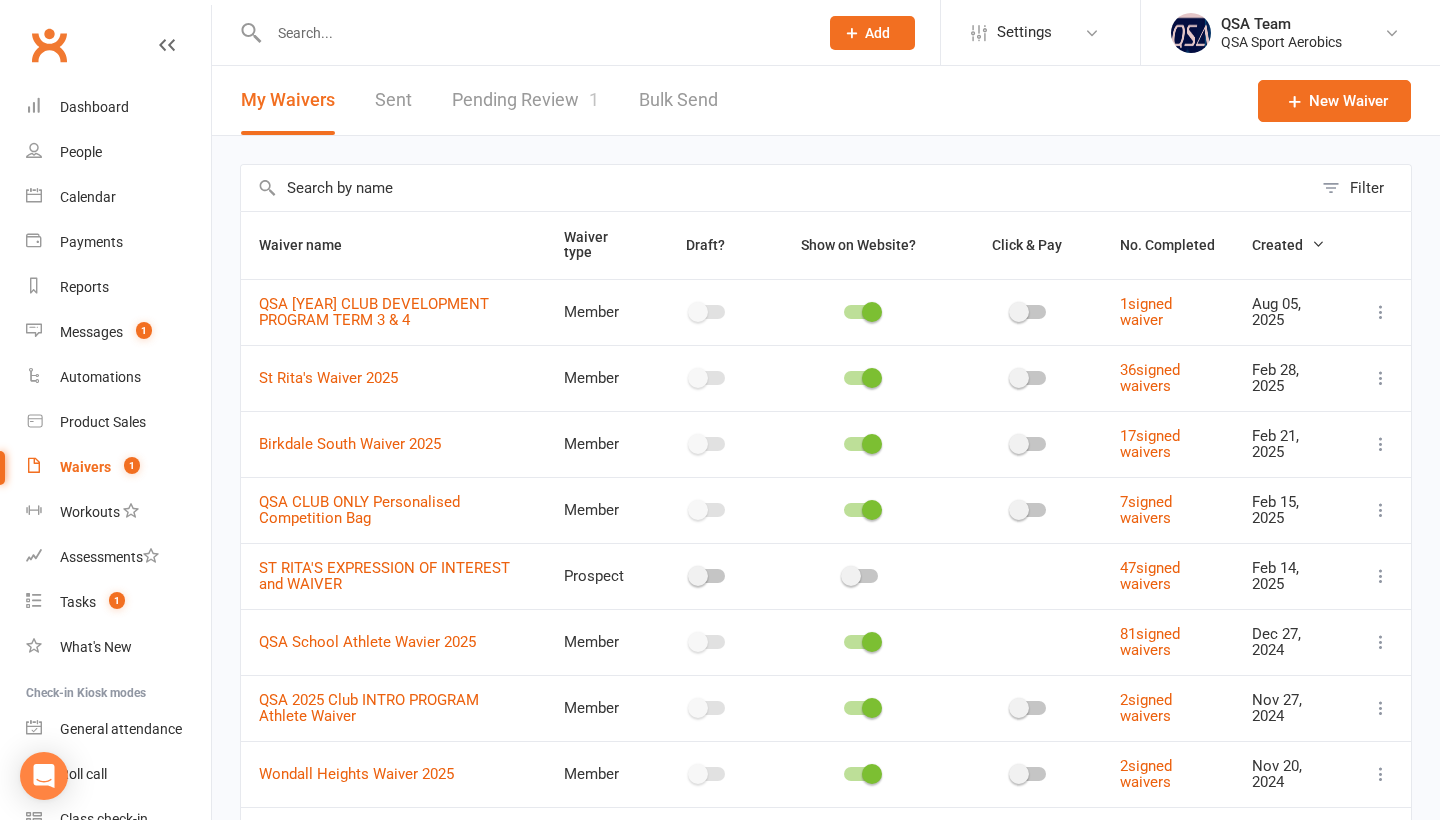 click on "Pending Review 1" at bounding box center [525, 100] 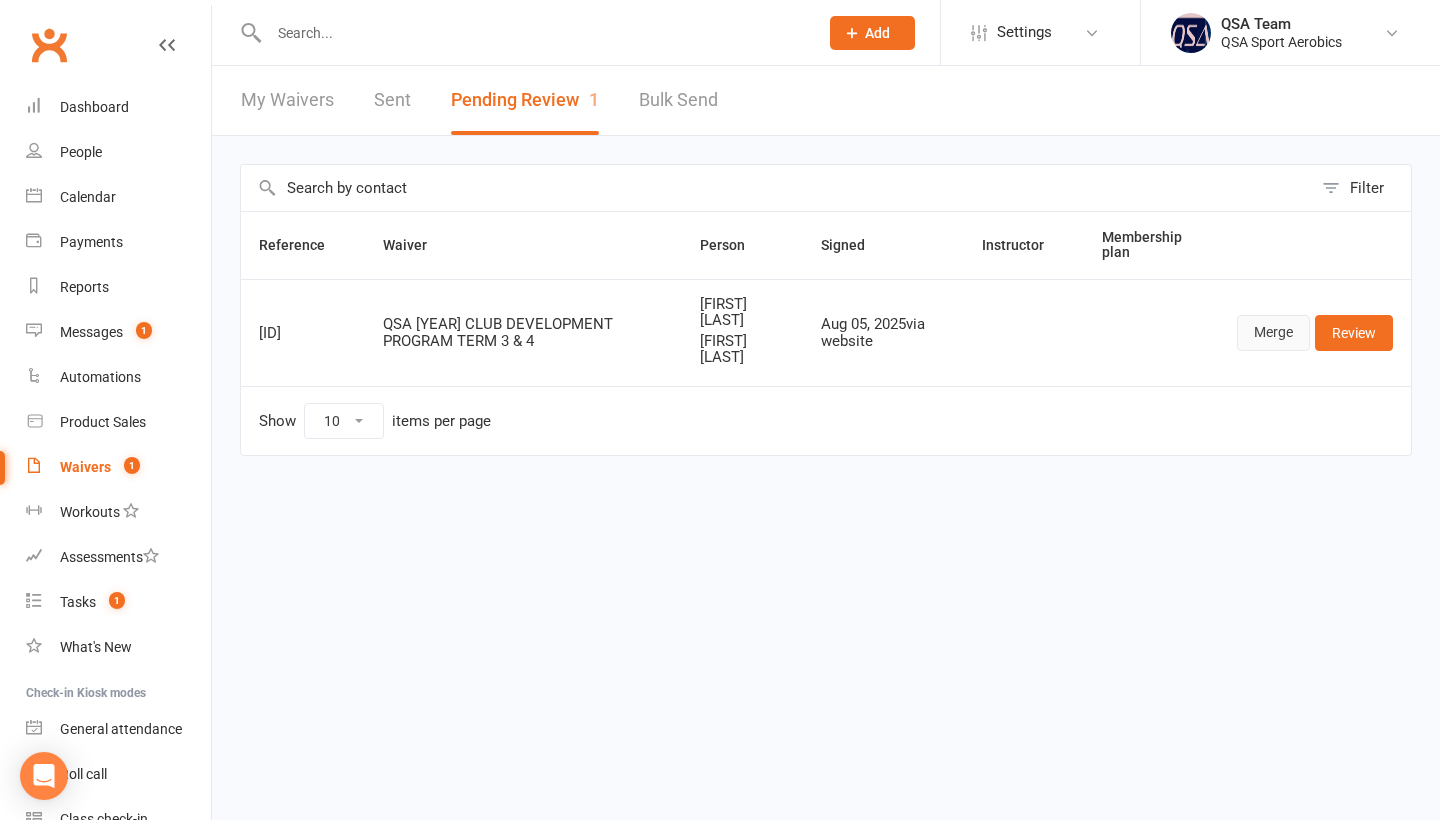 click on "Merge" at bounding box center [1273, 333] 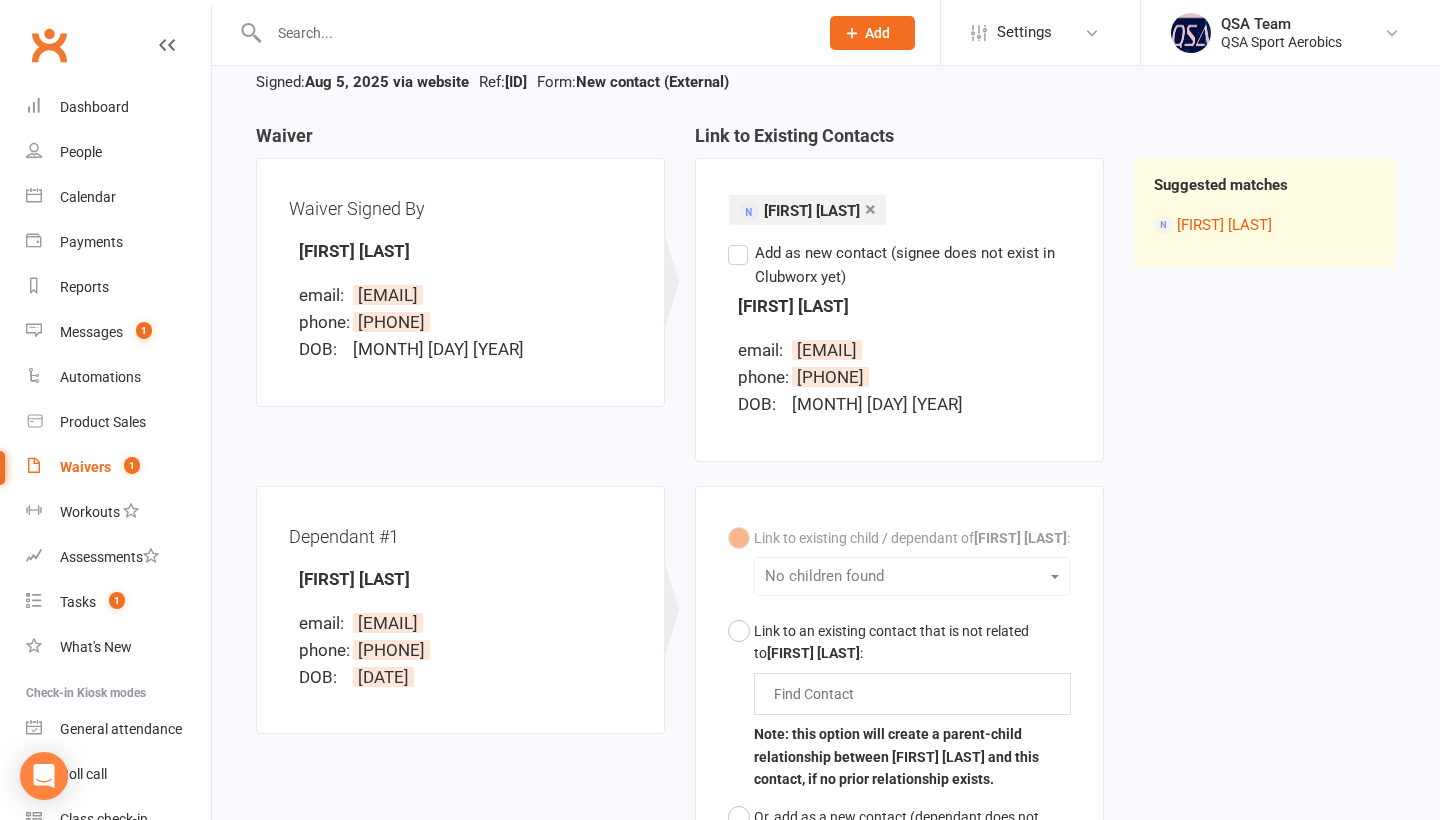 scroll, scrollTop: 148, scrollLeft: 0, axis: vertical 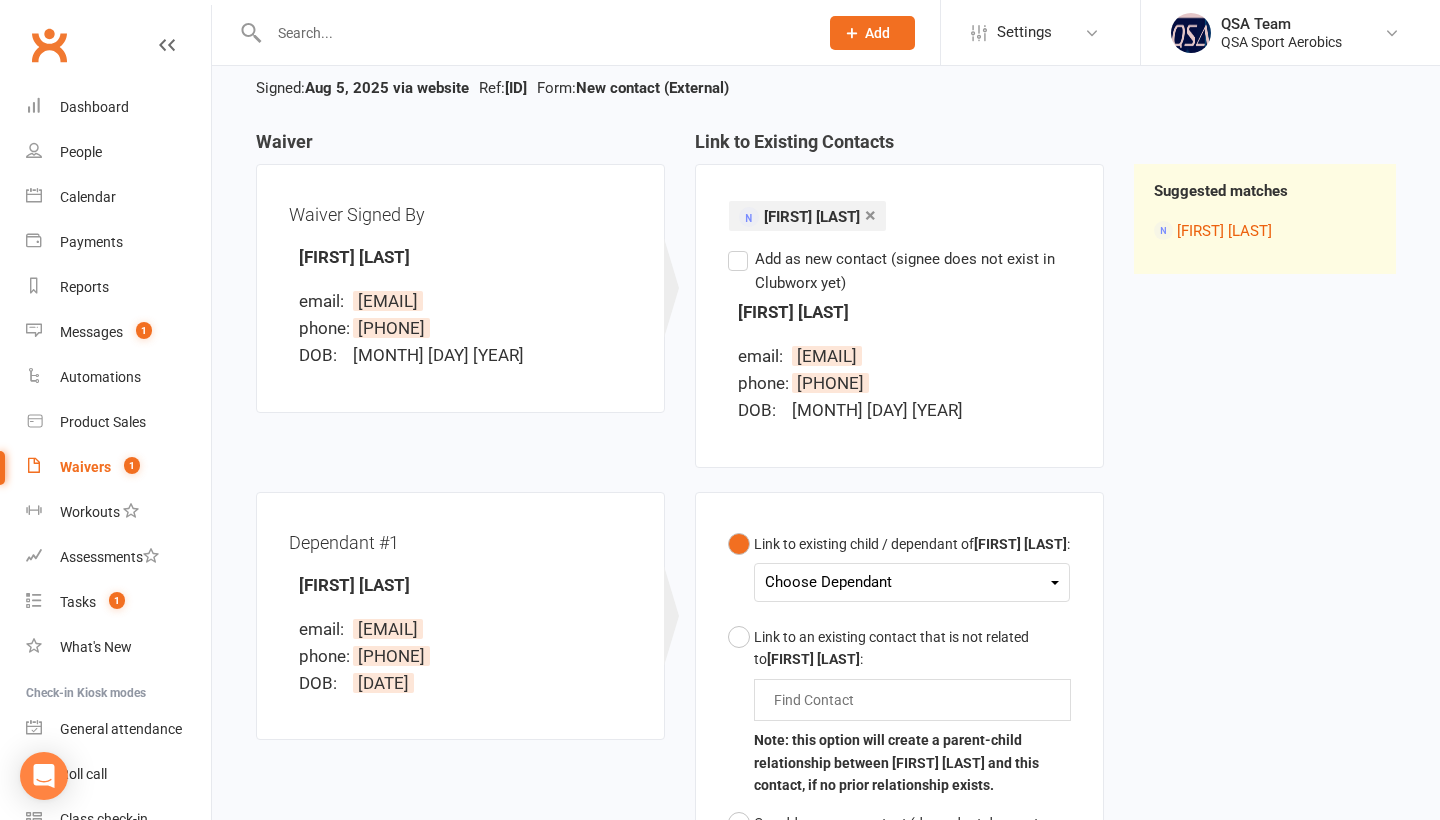 click on "Choose Dependant" at bounding box center [912, 582] 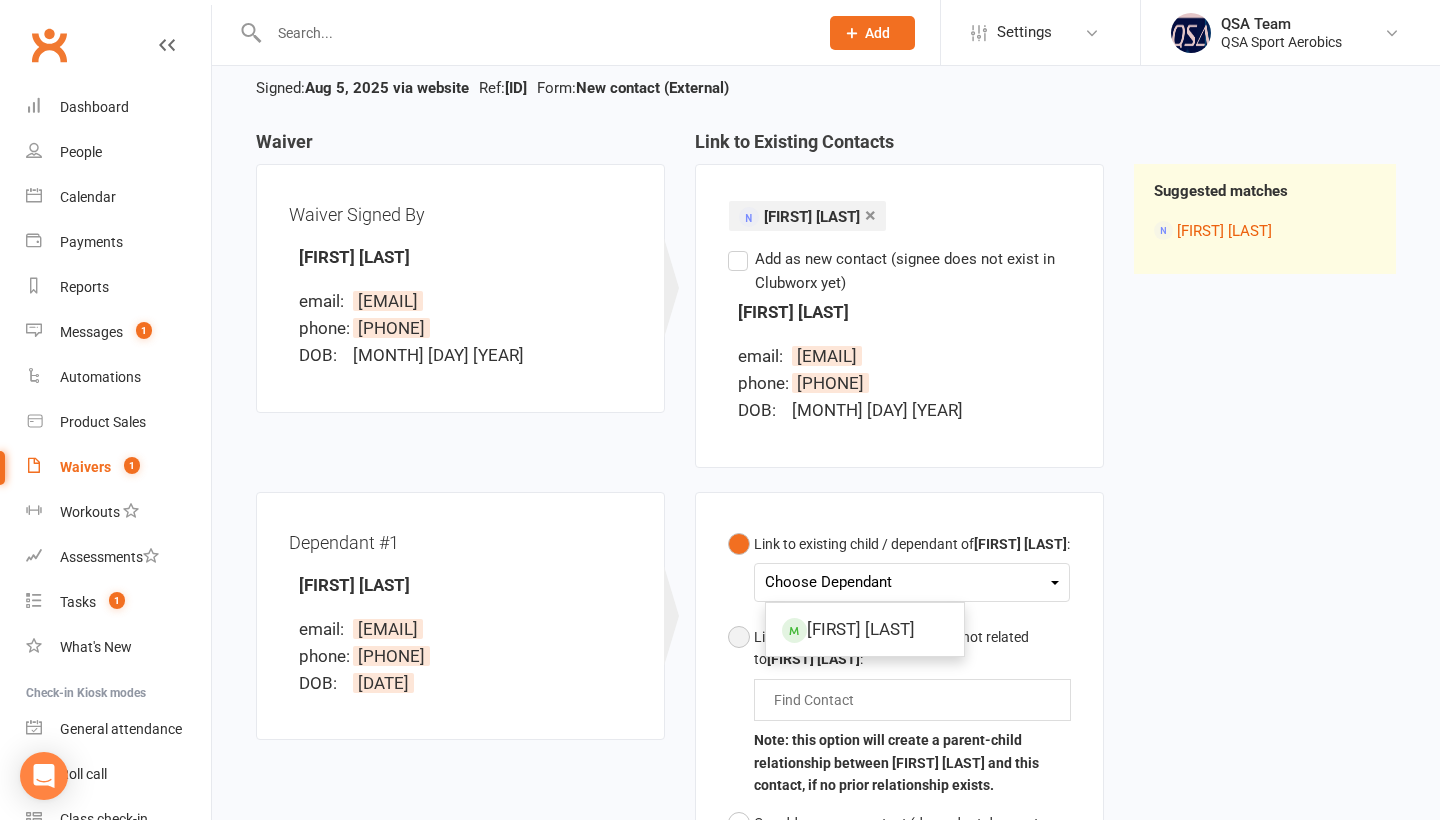 click on "[FIRST] [LAST]" at bounding box center [865, 629] 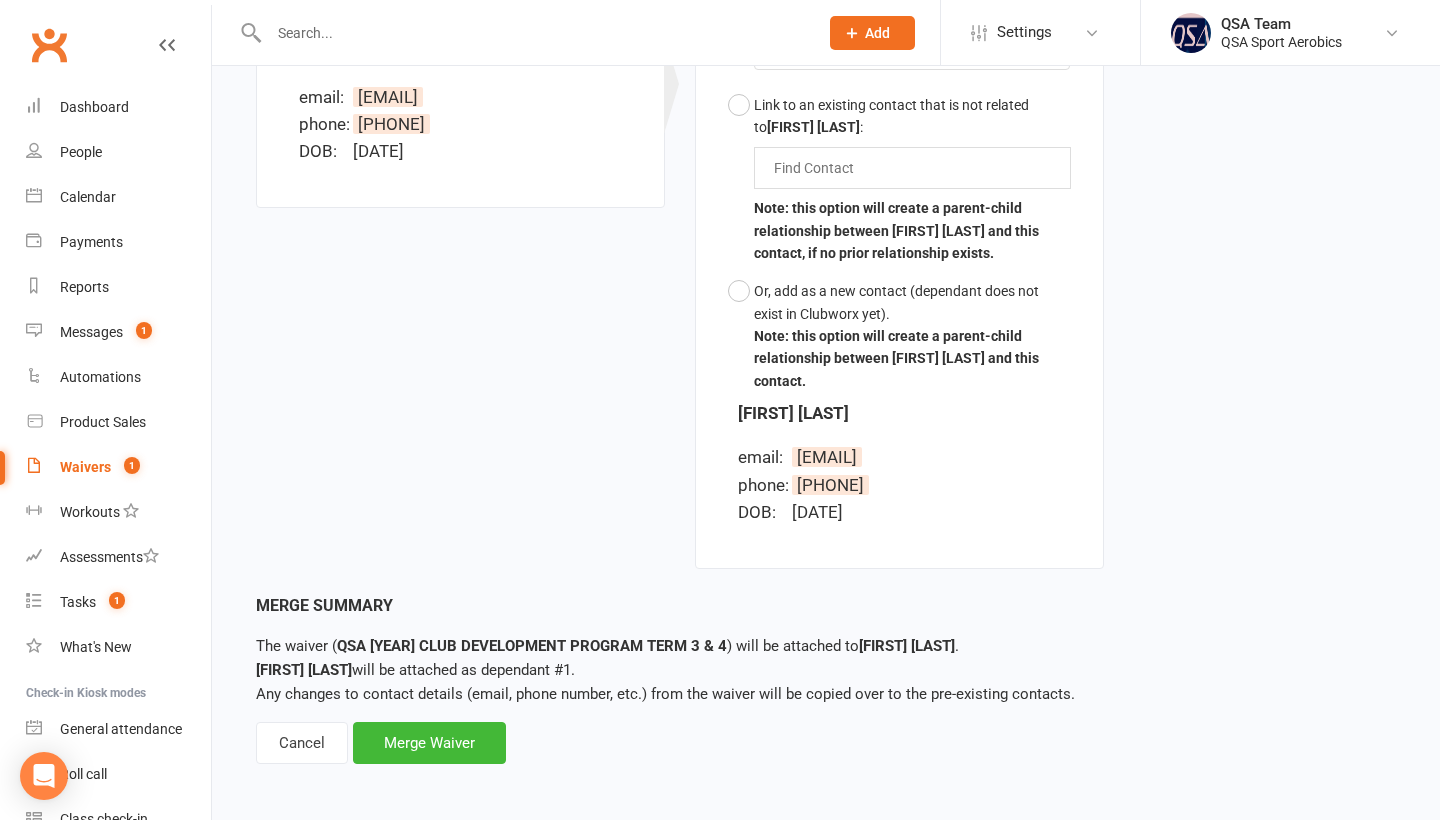scroll, scrollTop: 679, scrollLeft: 0, axis: vertical 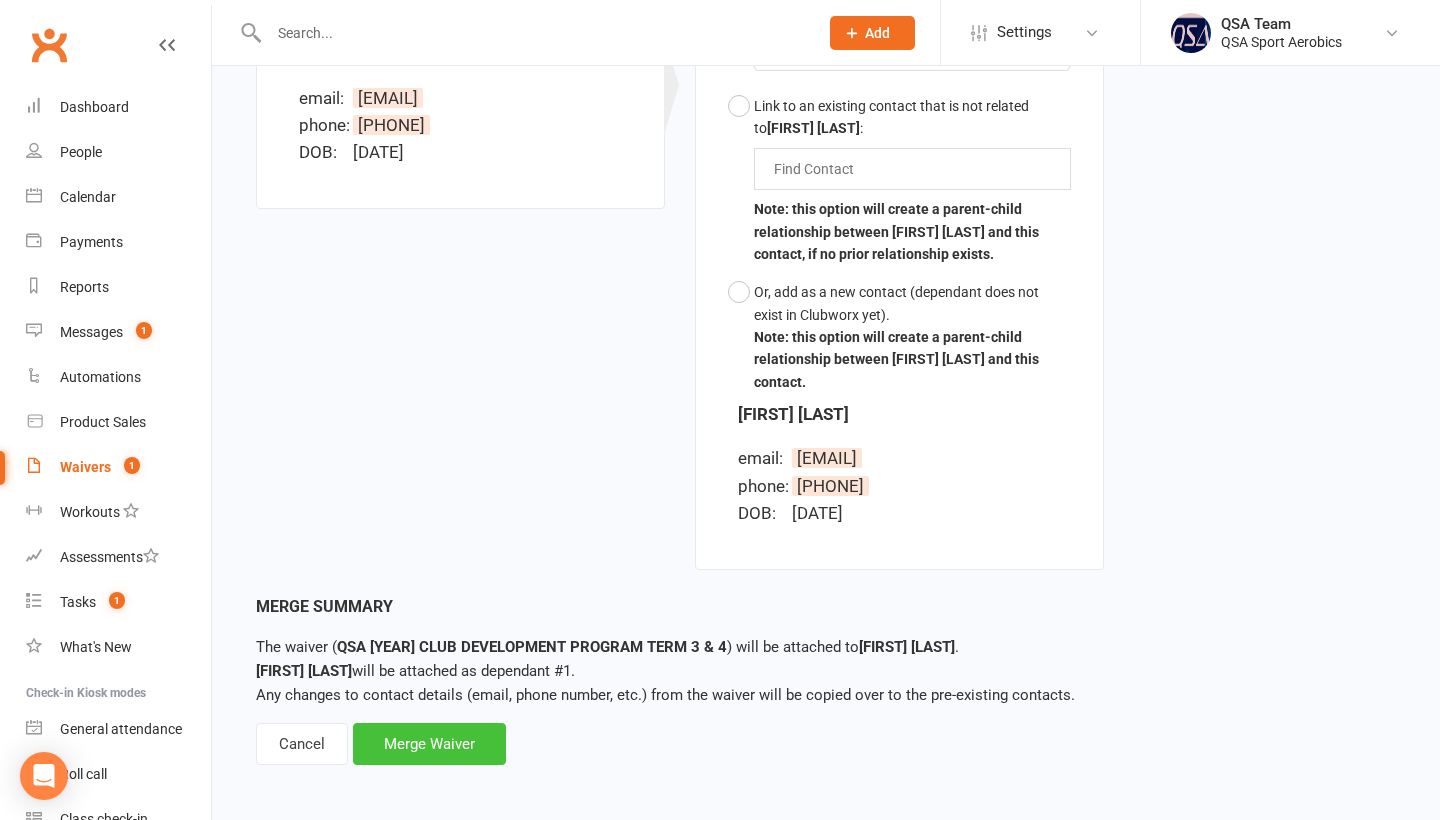 click on "Merge Waiver" at bounding box center [429, 744] 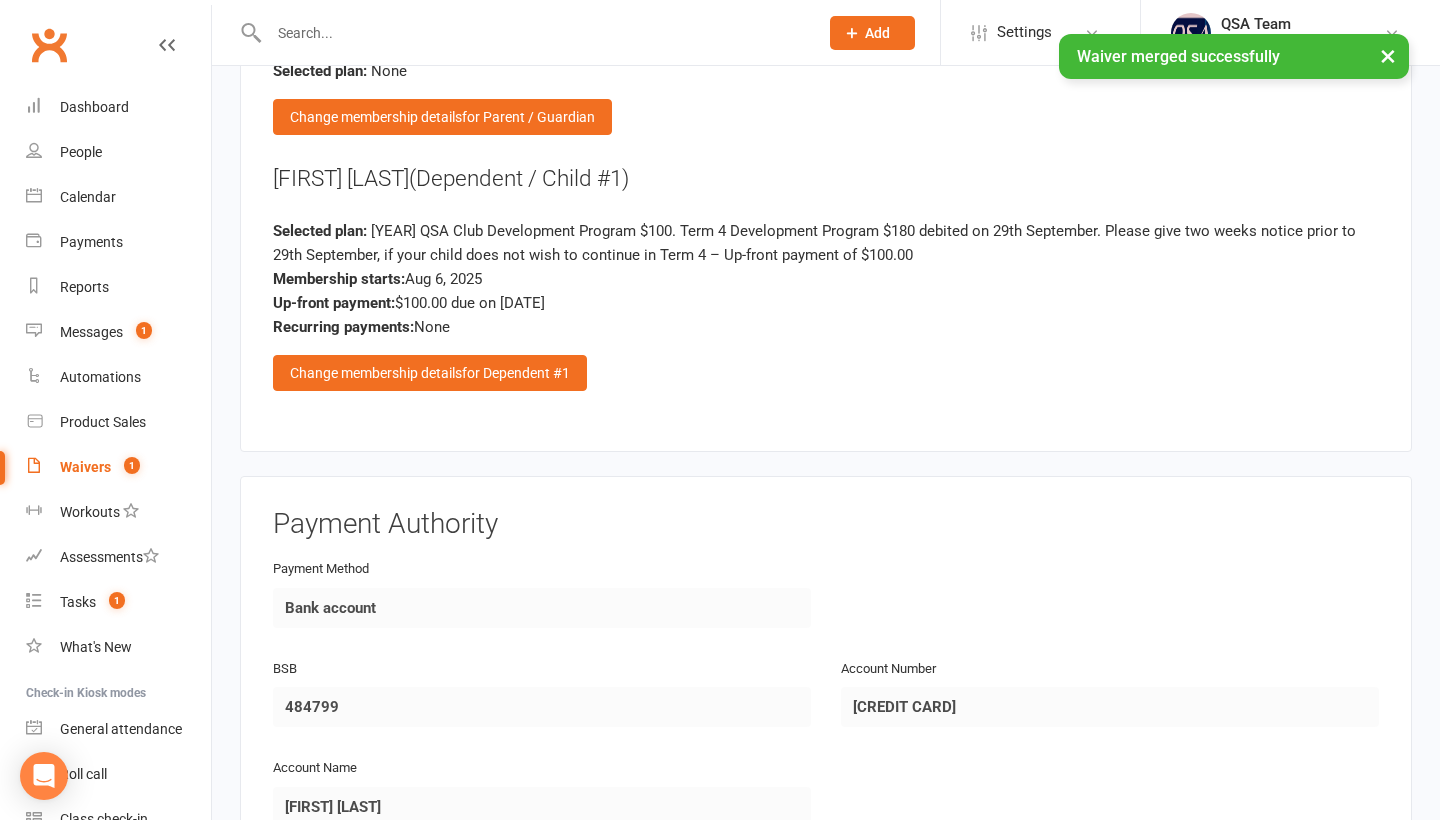 scroll, scrollTop: 2198, scrollLeft: 0, axis: vertical 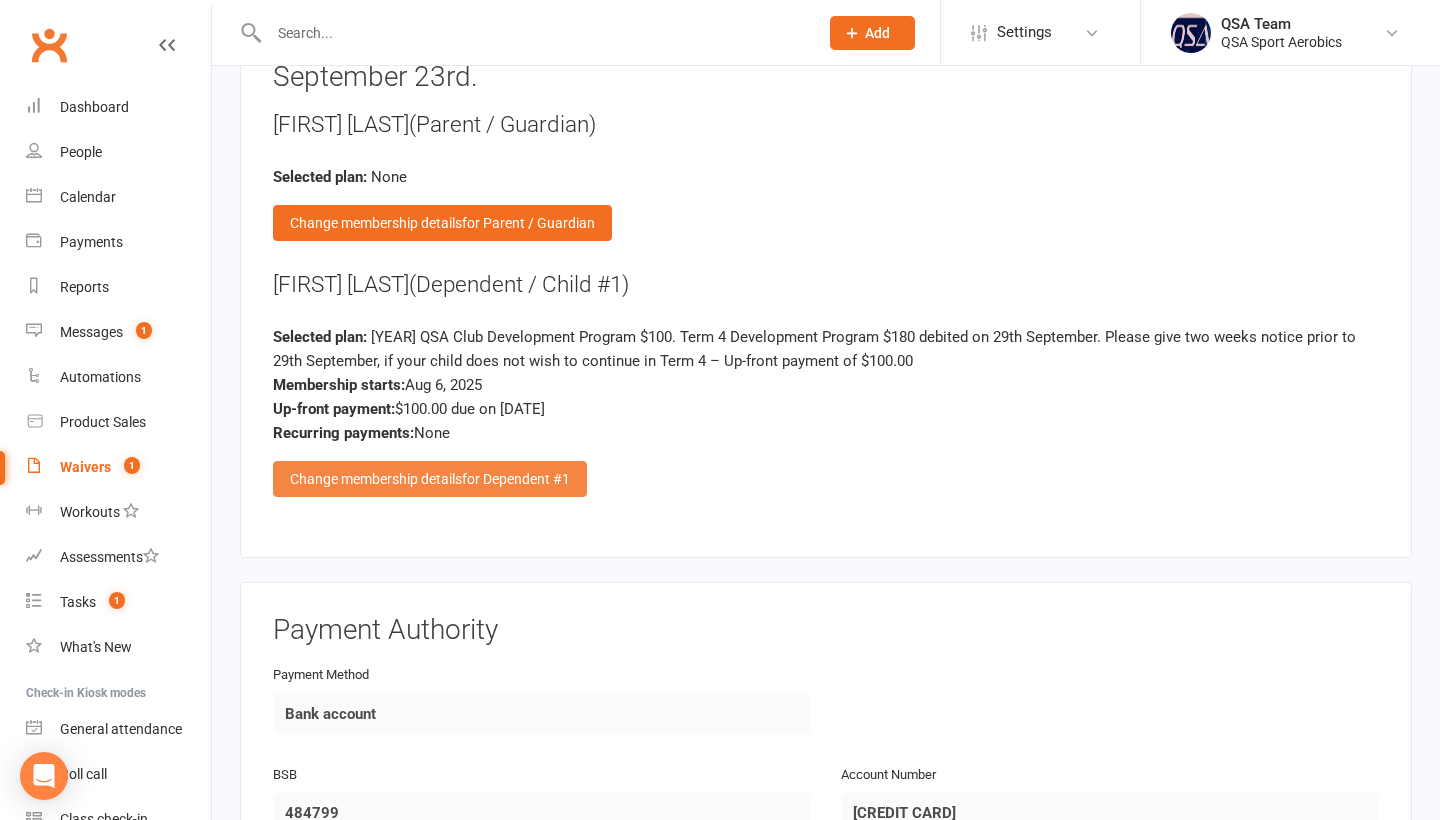 click on "for Dependent #1" at bounding box center (516, 479) 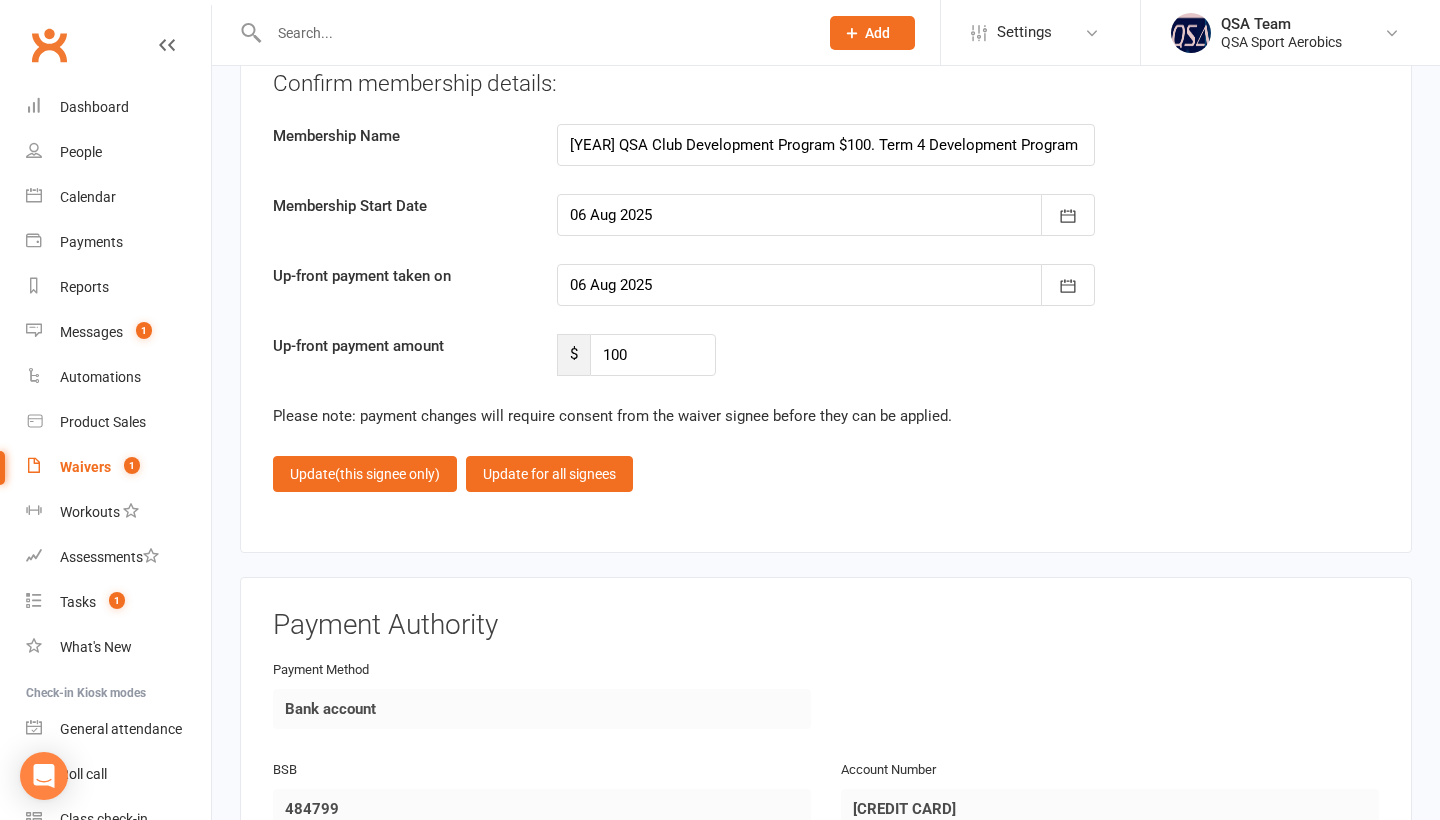 scroll, scrollTop: 4825, scrollLeft: 0, axis: vertical 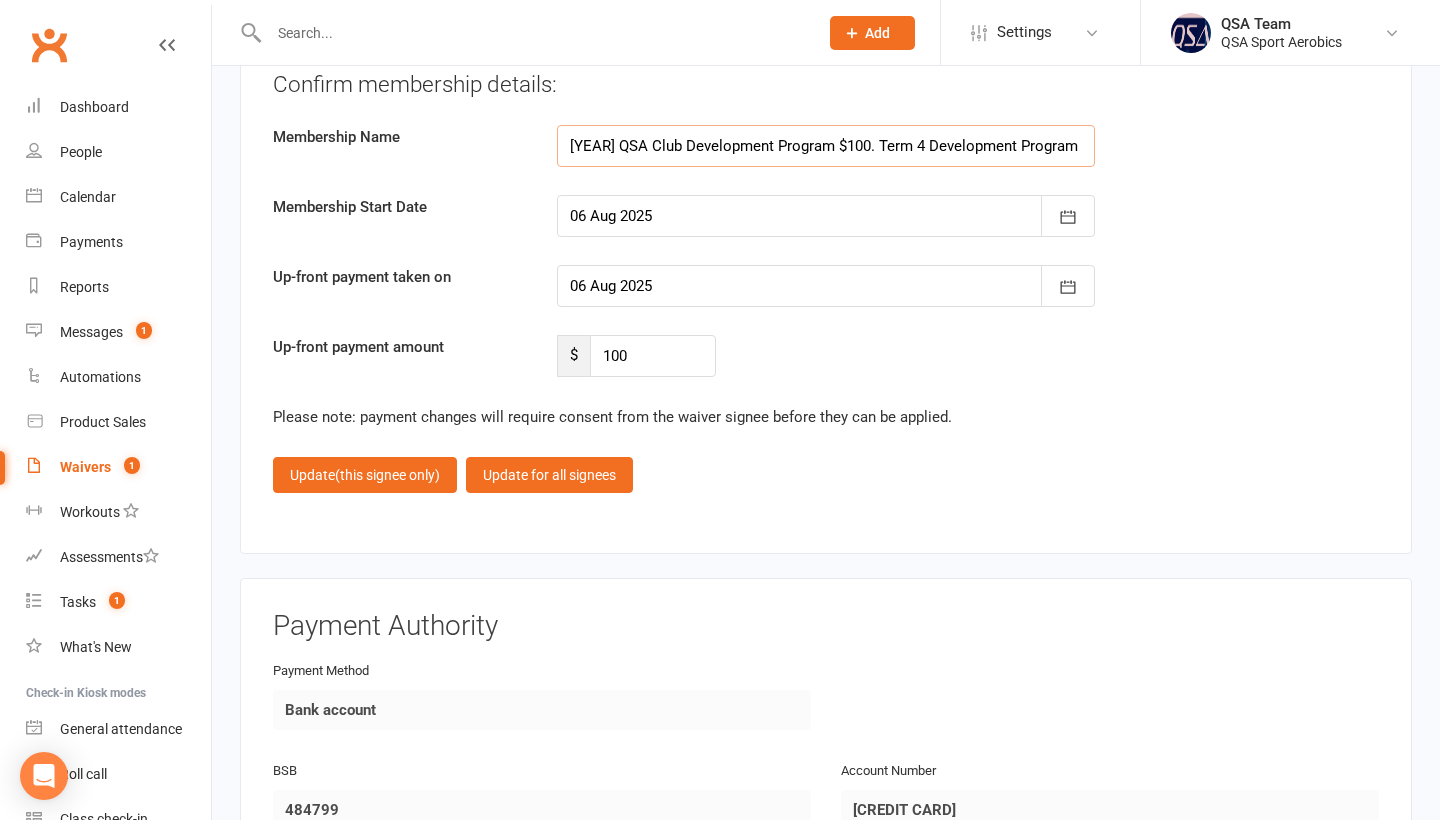 click on "[YEAR] QSA Club Development Program $100. Term 4 Development Program $180 debited on 29th September. Please give two weeks notice prior to 29th September, if your child does not wish to continue in Term 4" at bounding box center (826, 146) 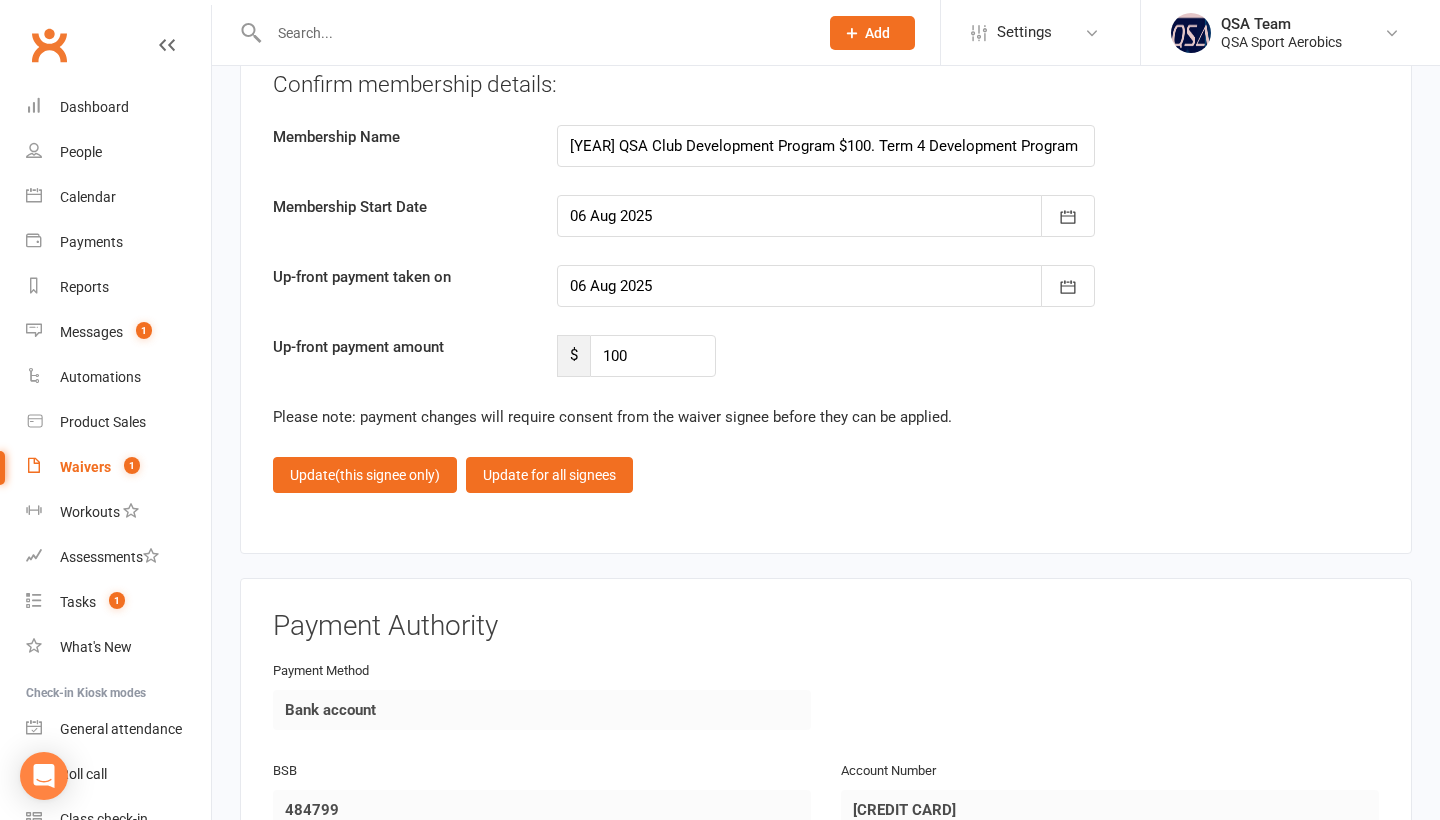 click on "Membership Name [YEAR] QSA Club Development Program $100. Term 4 Development Program $180 debited on 29th September. Please give two weeks notice prior to 29th September, if your child does not wish to continue in Term 4" at bounding box center (826, 146) 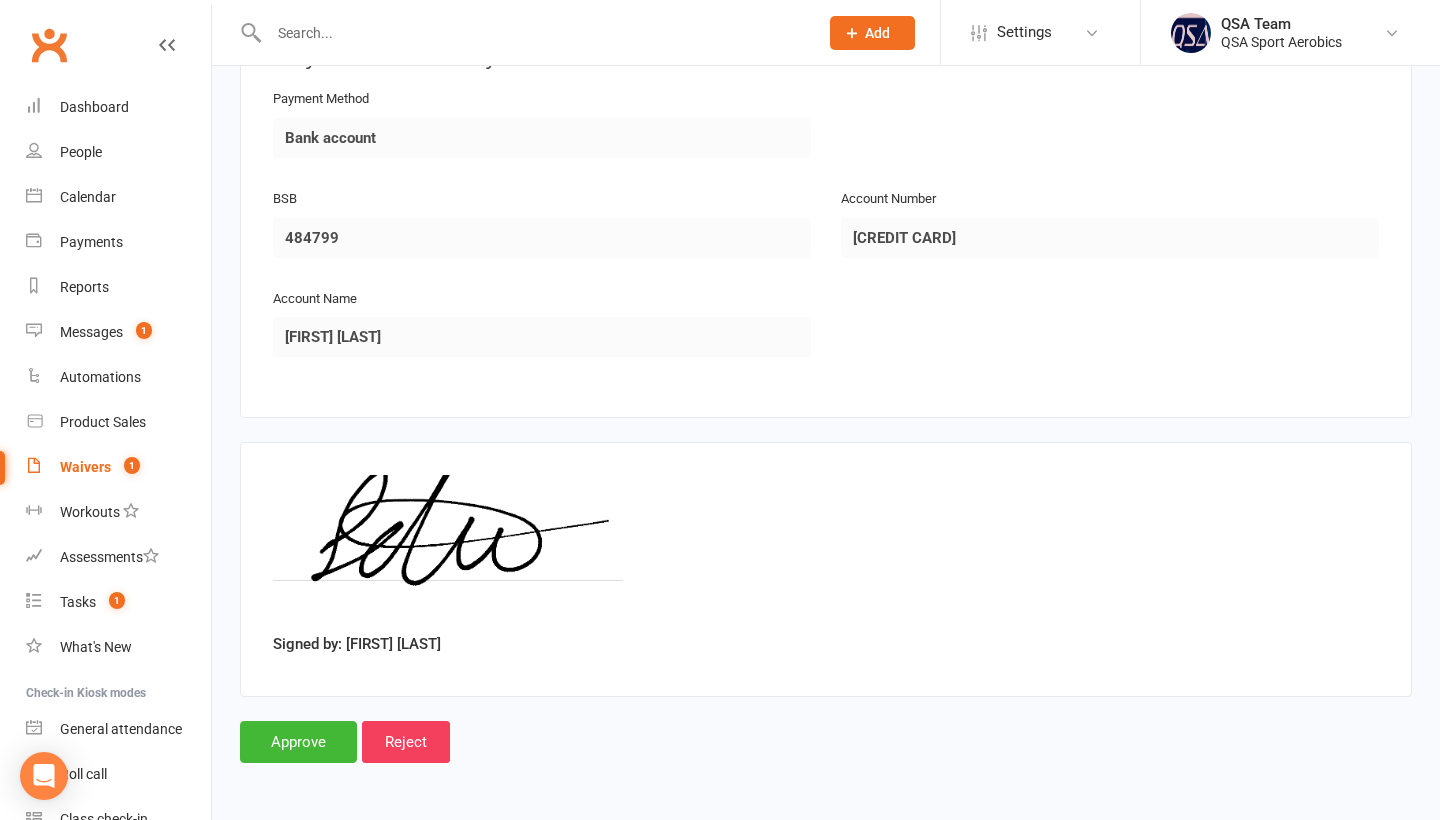 scroll, scrollTop: 5425, scrollLeft: 0, axis: vertical 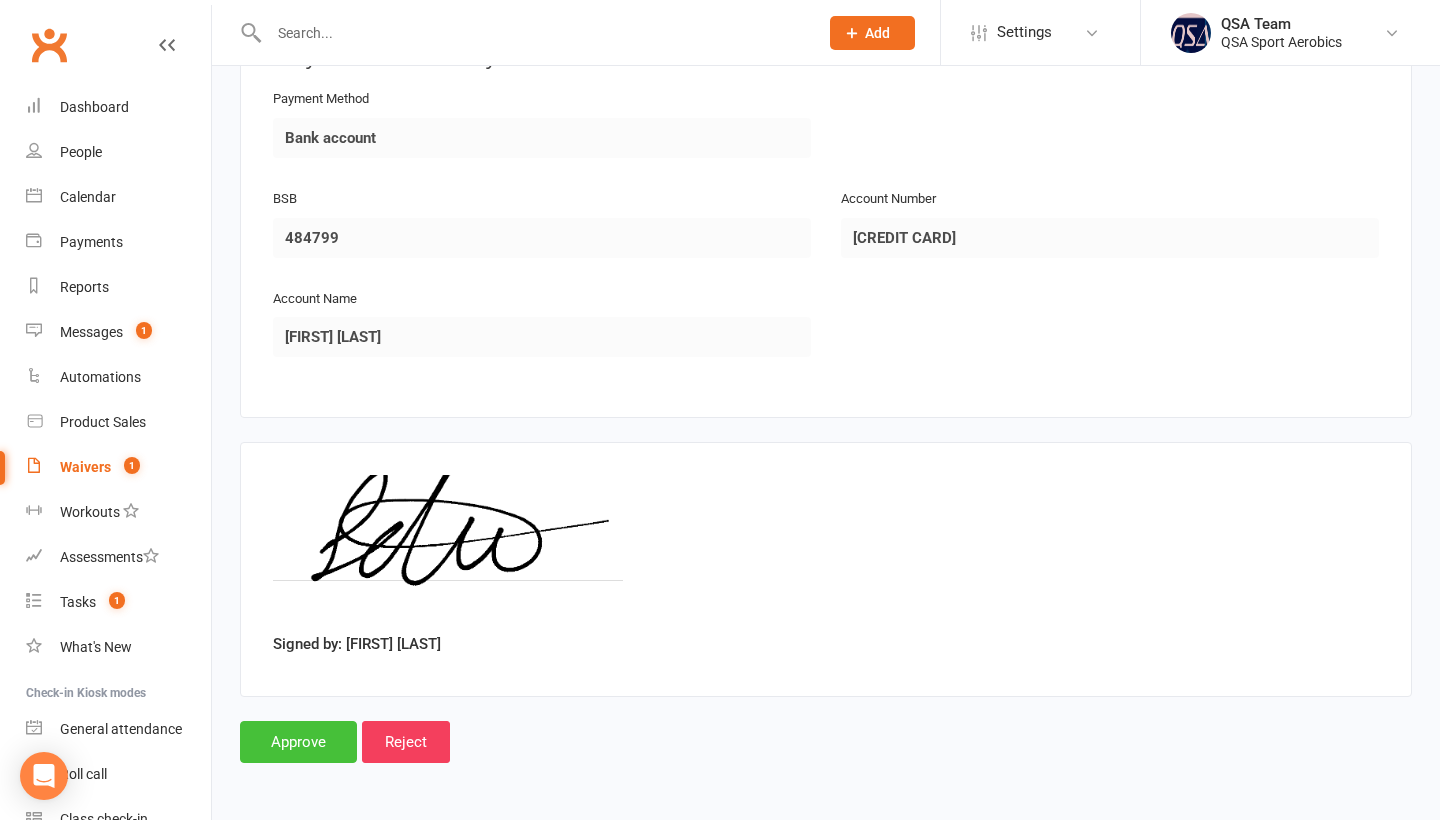 click on "Approve" at bounding box center (298, 742) 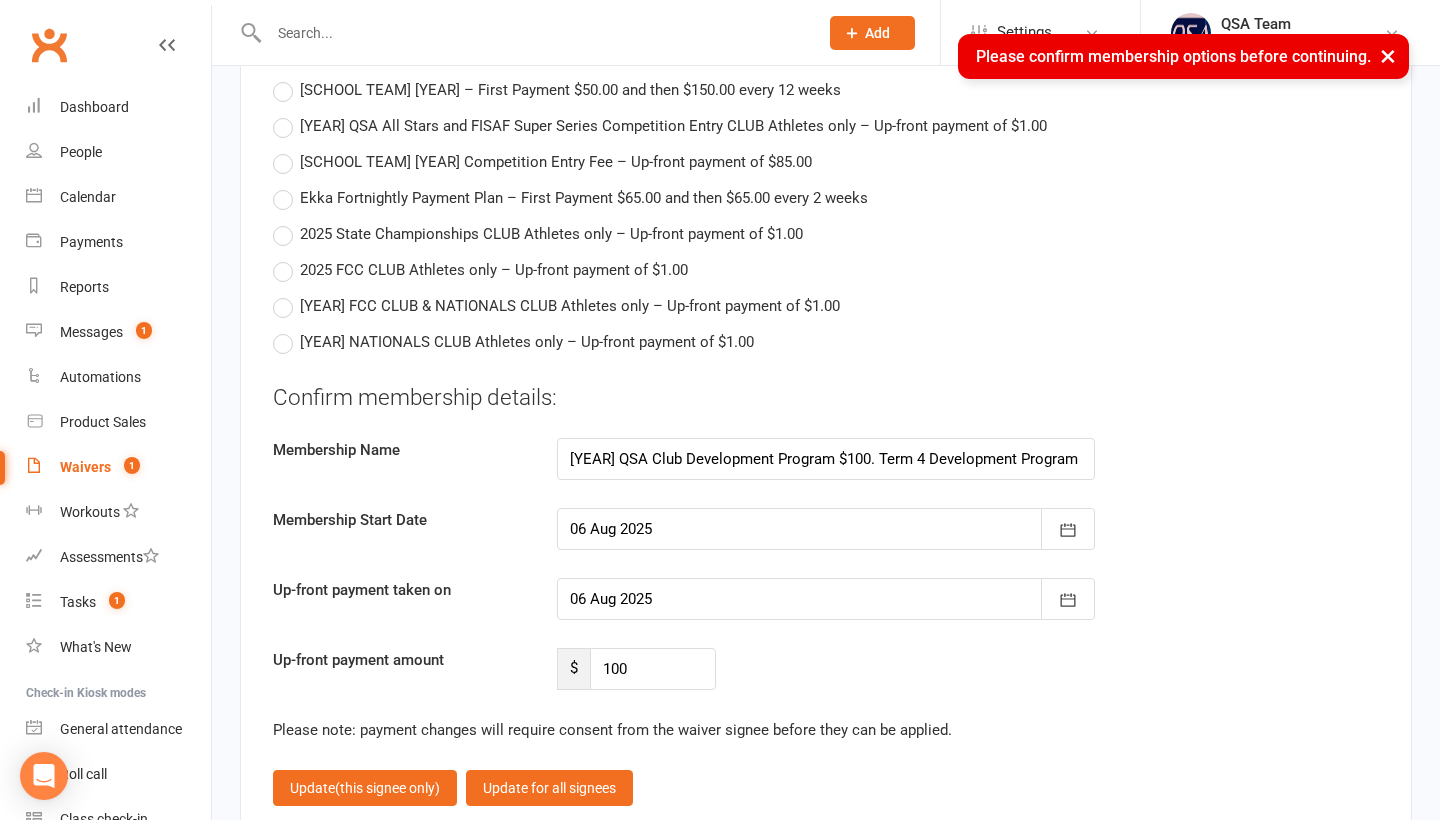 scroll, scrollTop: 4563, scrollLeft: 0, axis: vertical 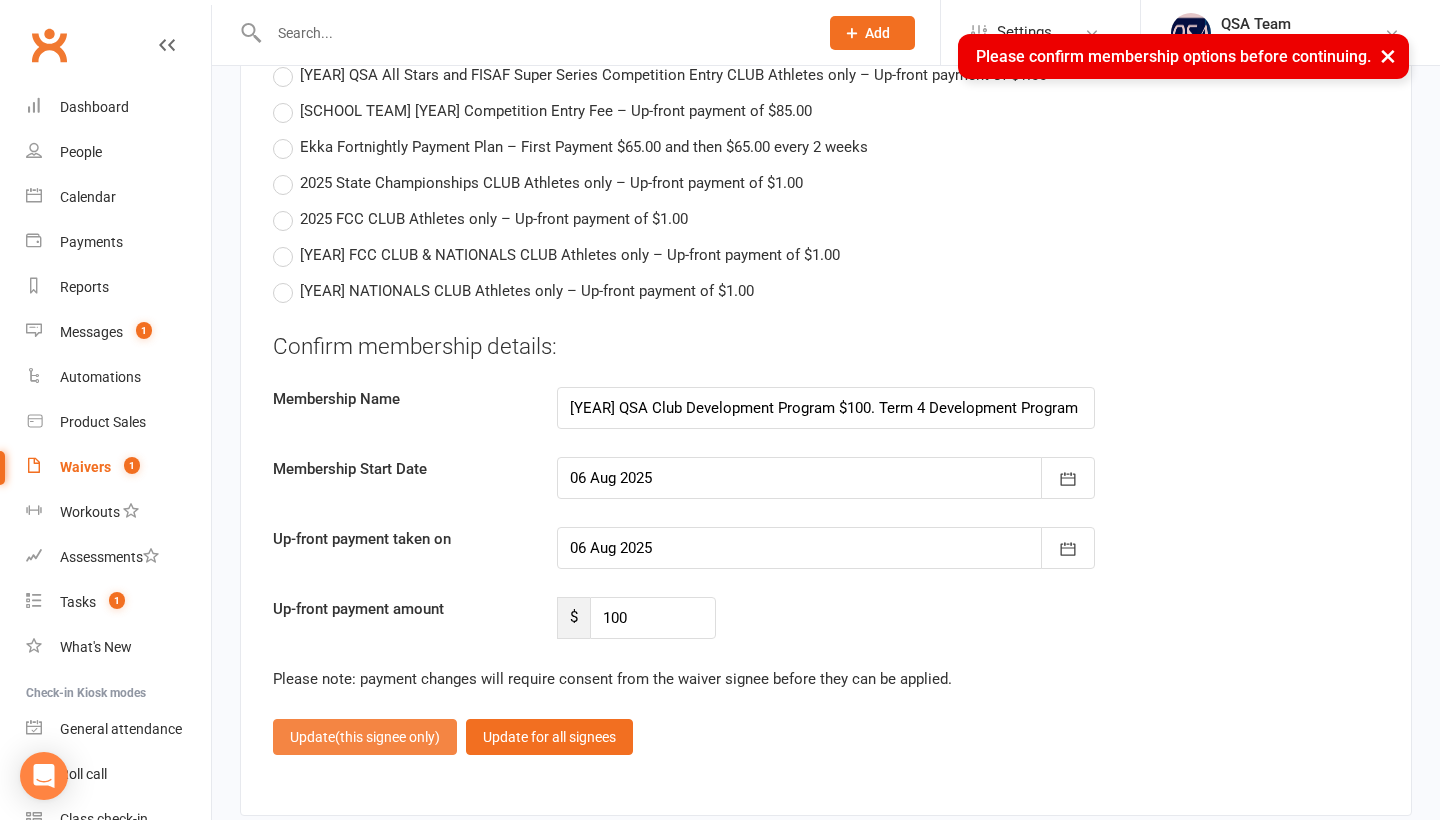 click on "Update  (this signee only)" at bounding box center [365, 737] 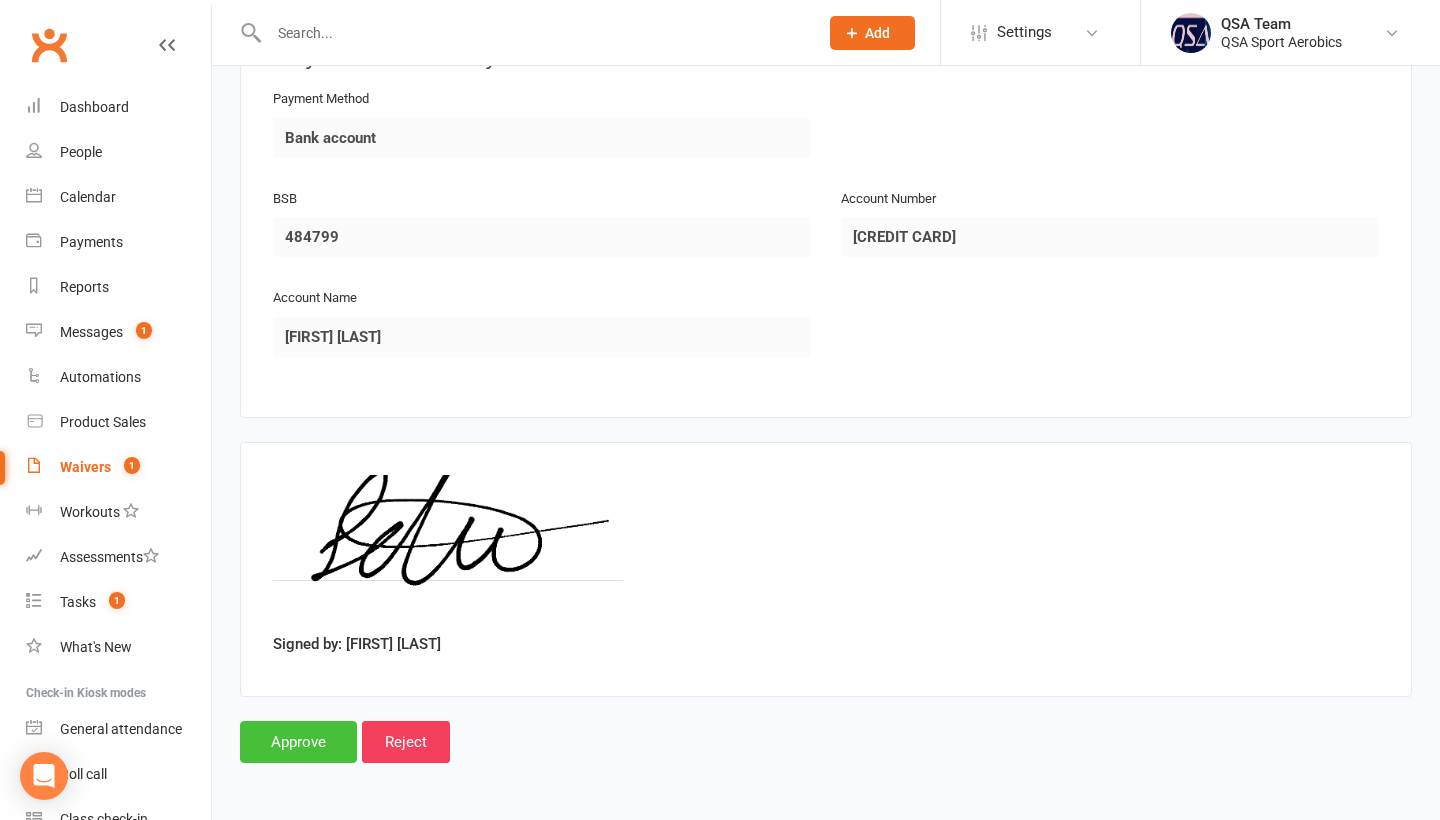 scroll, scrollTop: 2792, scrollLeft: 0, axis: vertical 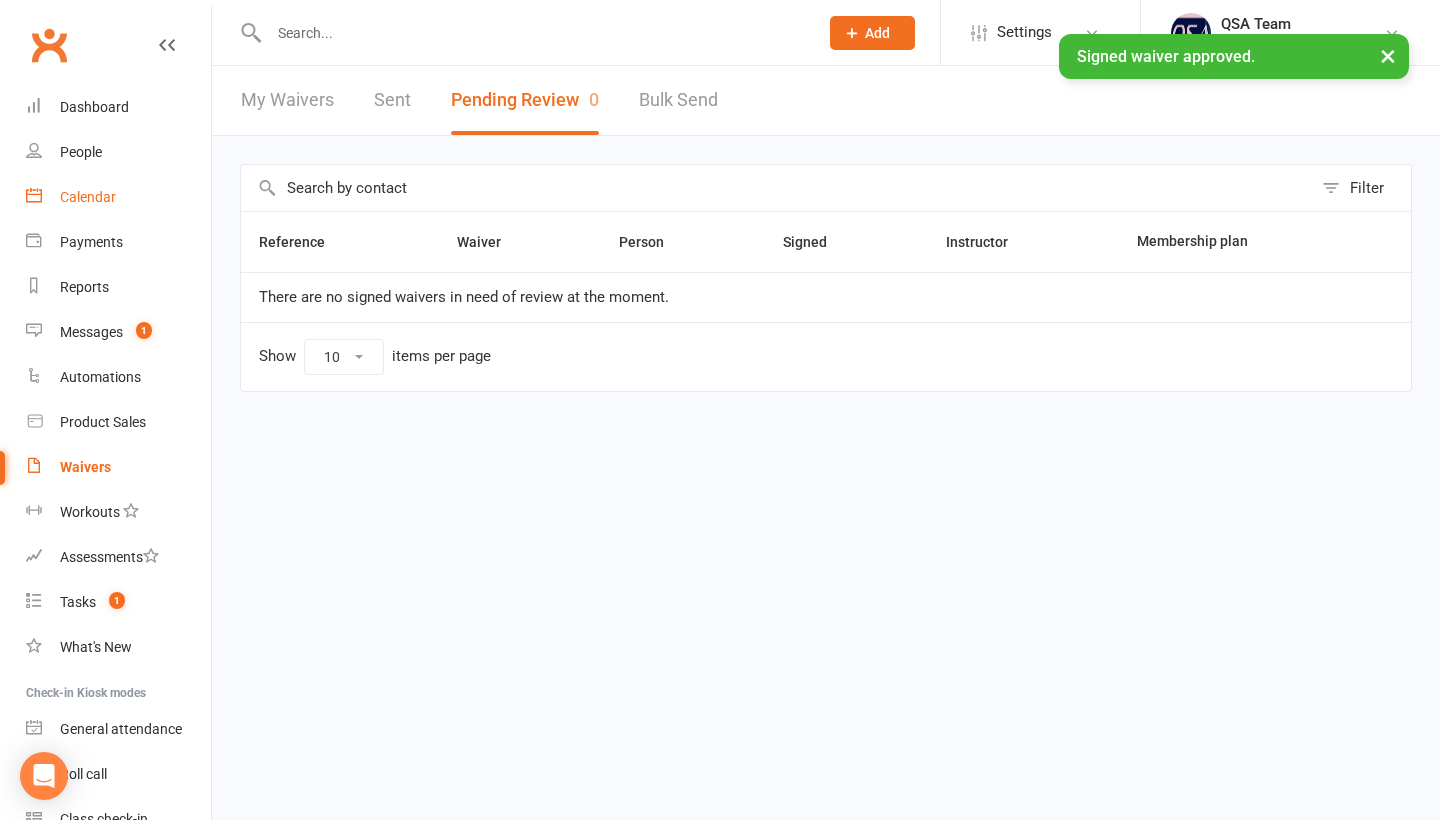 click on "Calendar" at bounding box center (88, 197) 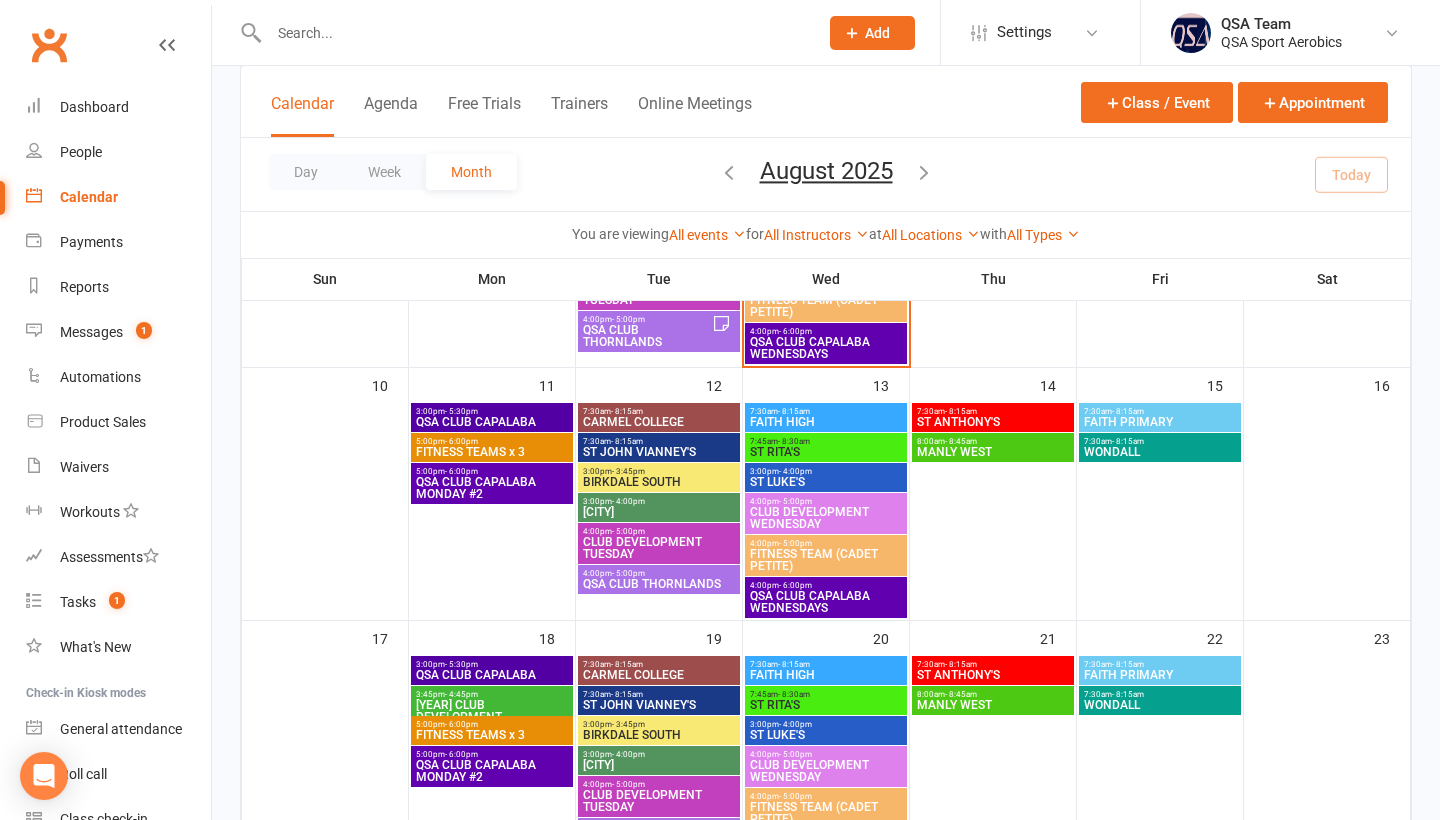 scroll, scrollTop: 569, scrollLeft: 0, axis: vertical 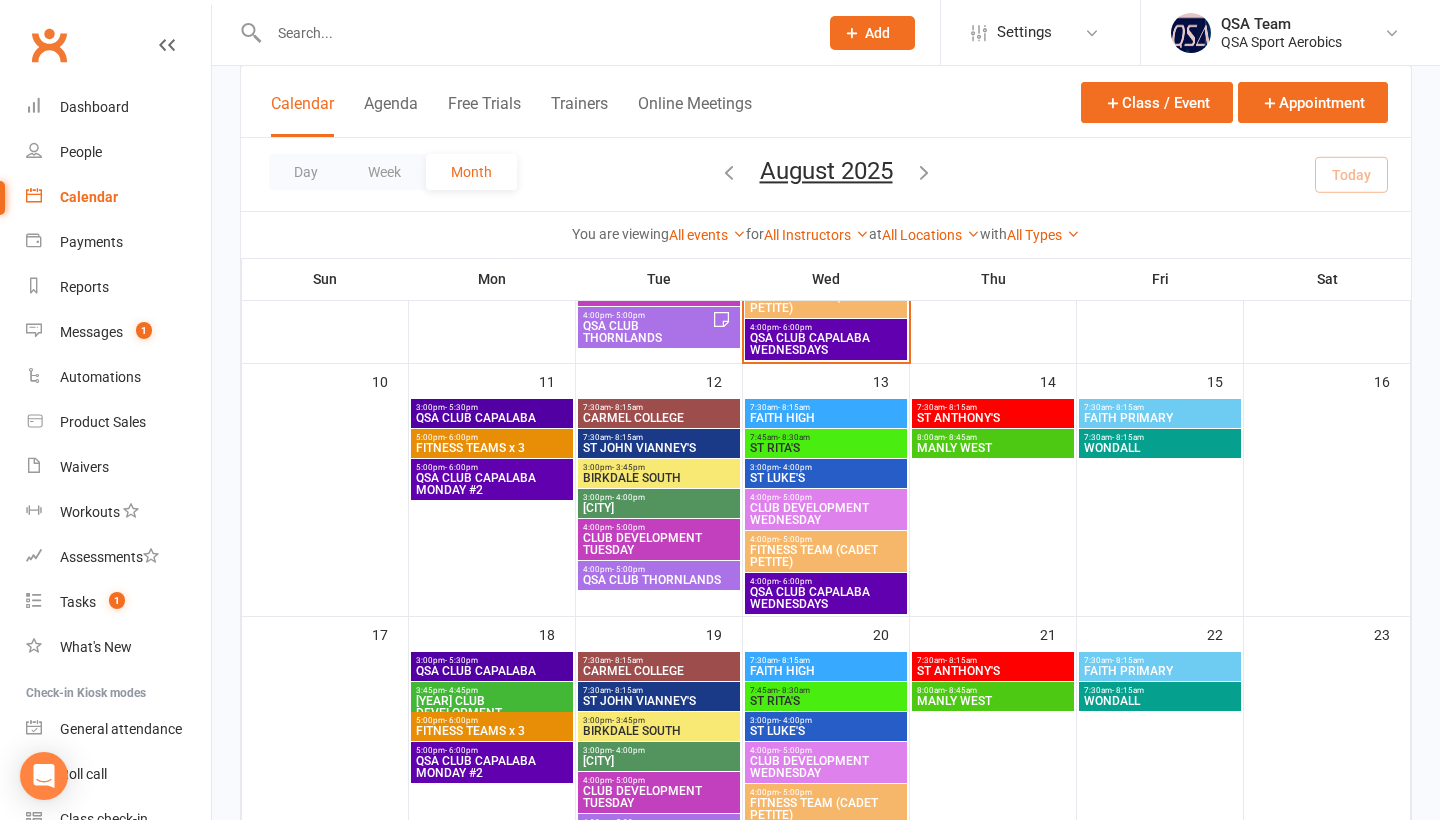 click on "- 4:45pm" at bounding box center [461, 690] 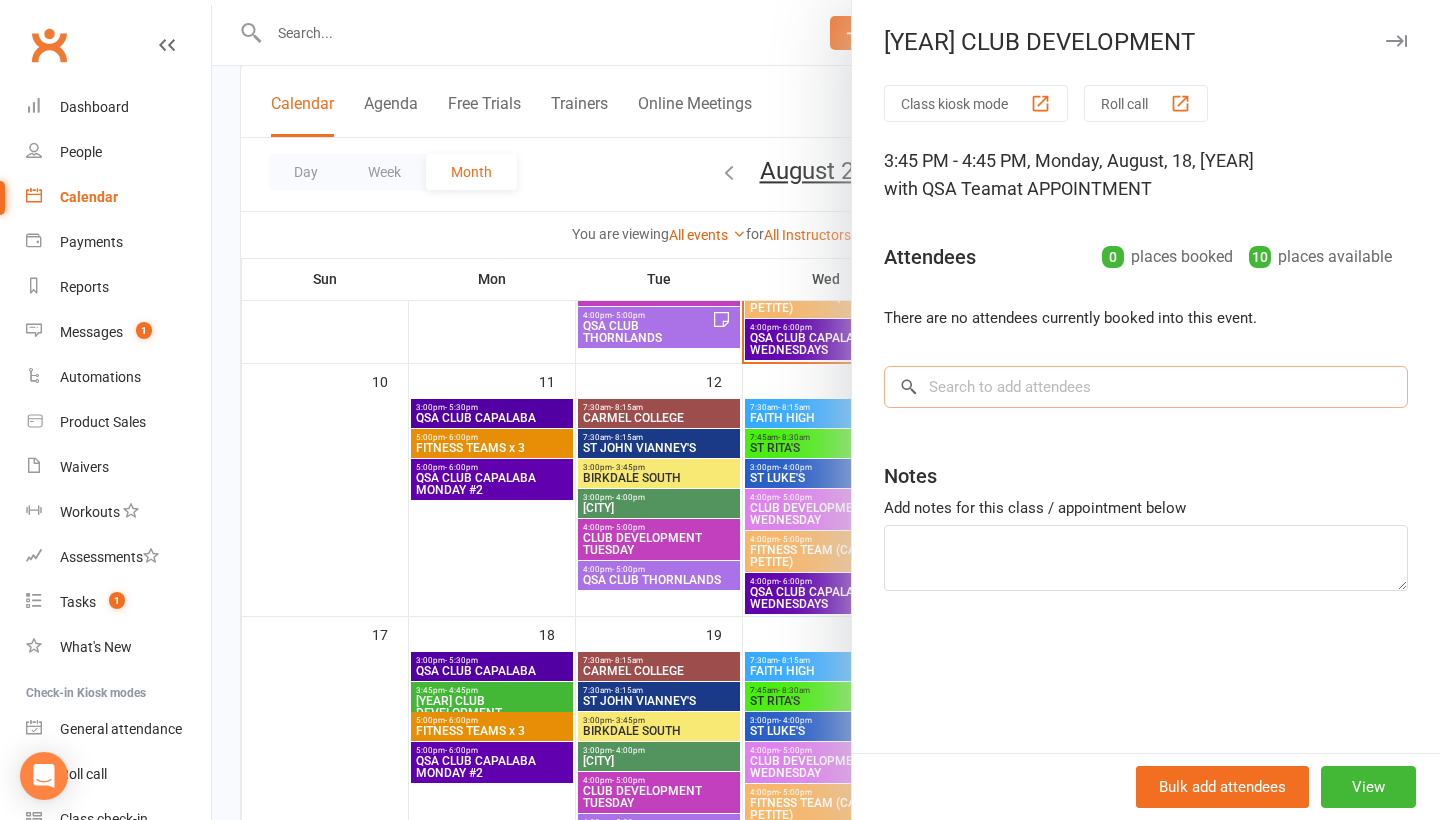 click at bounding box center (1146, 387) 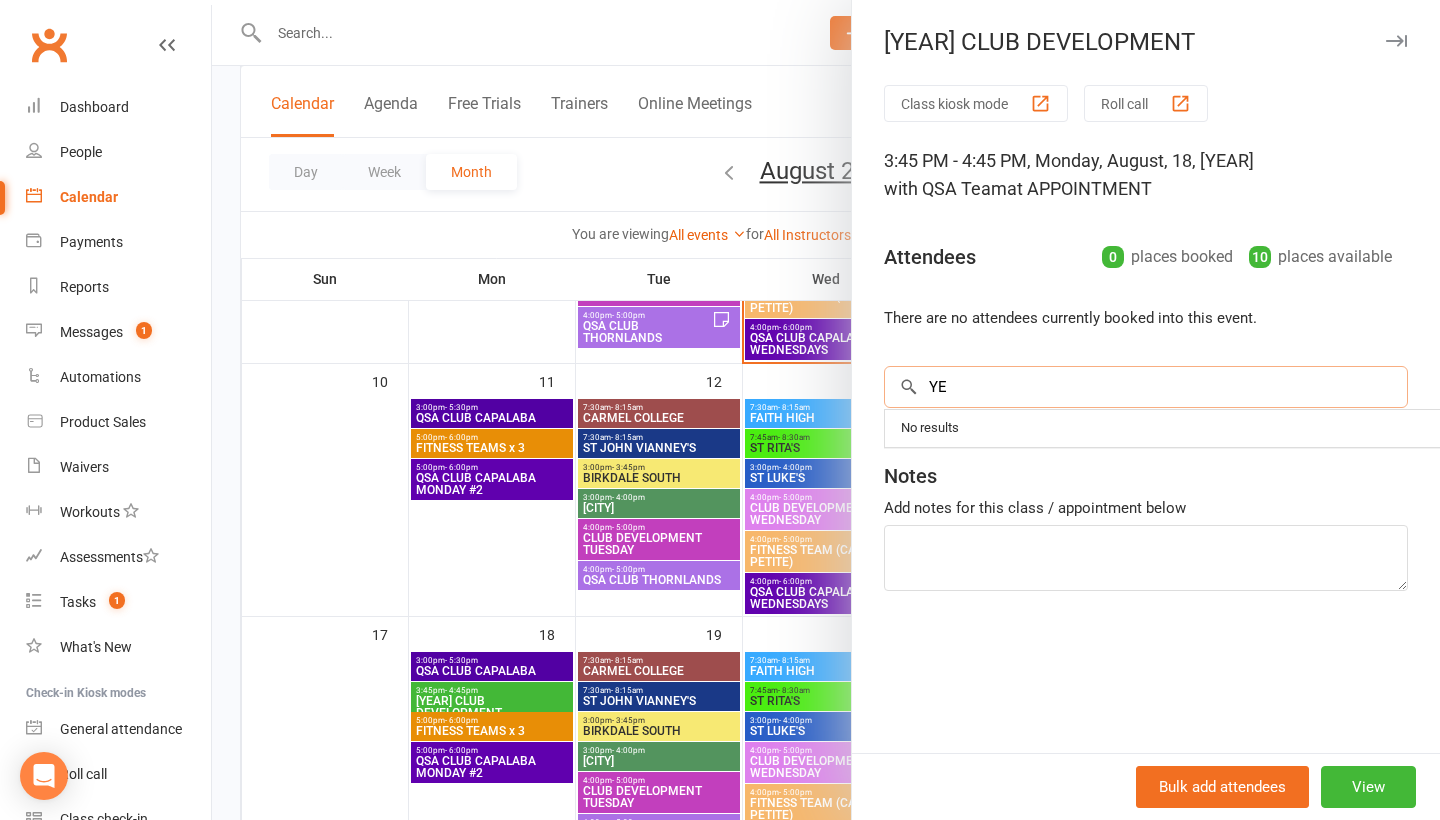 type on "Y" 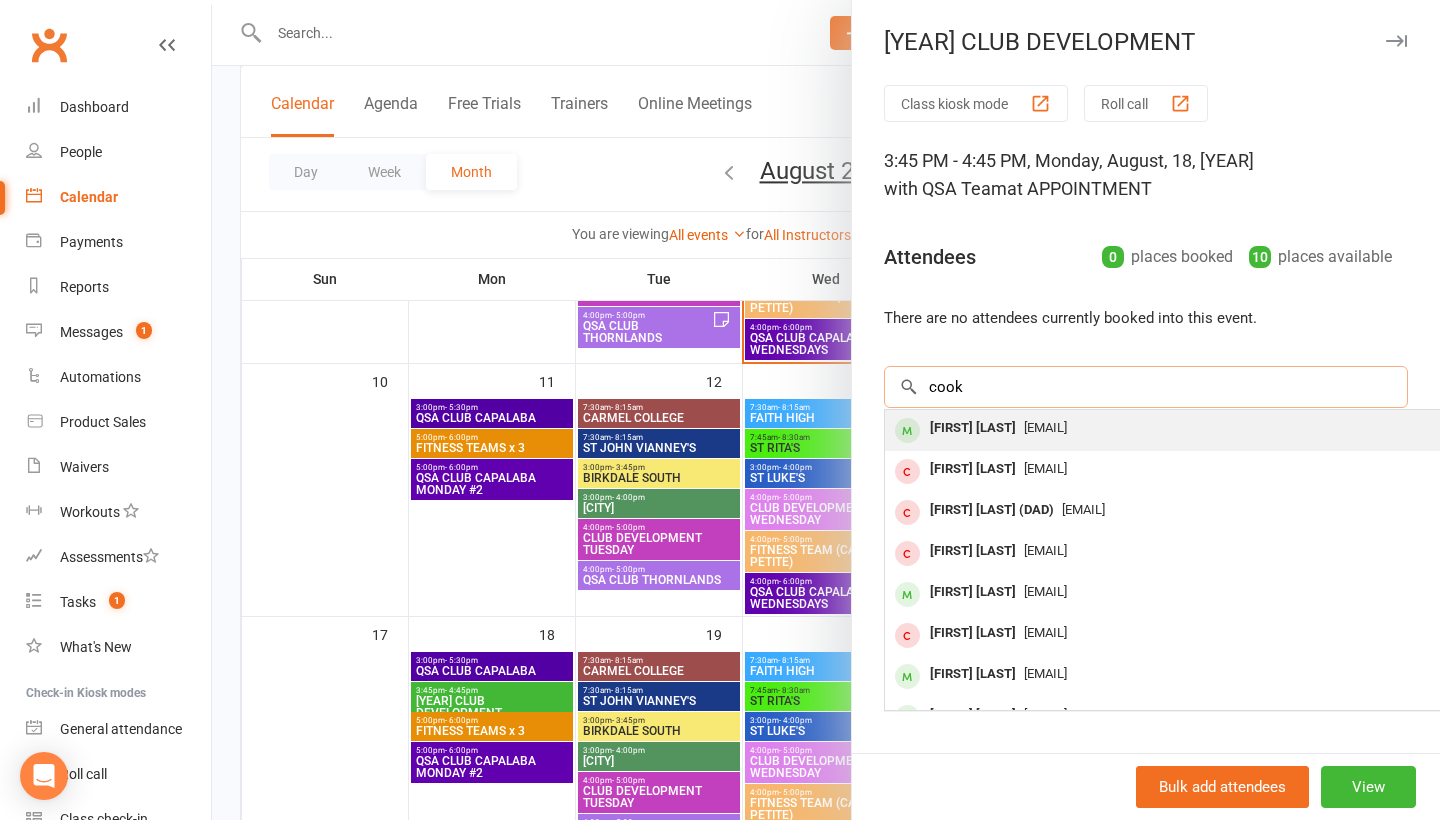 type on "cook" 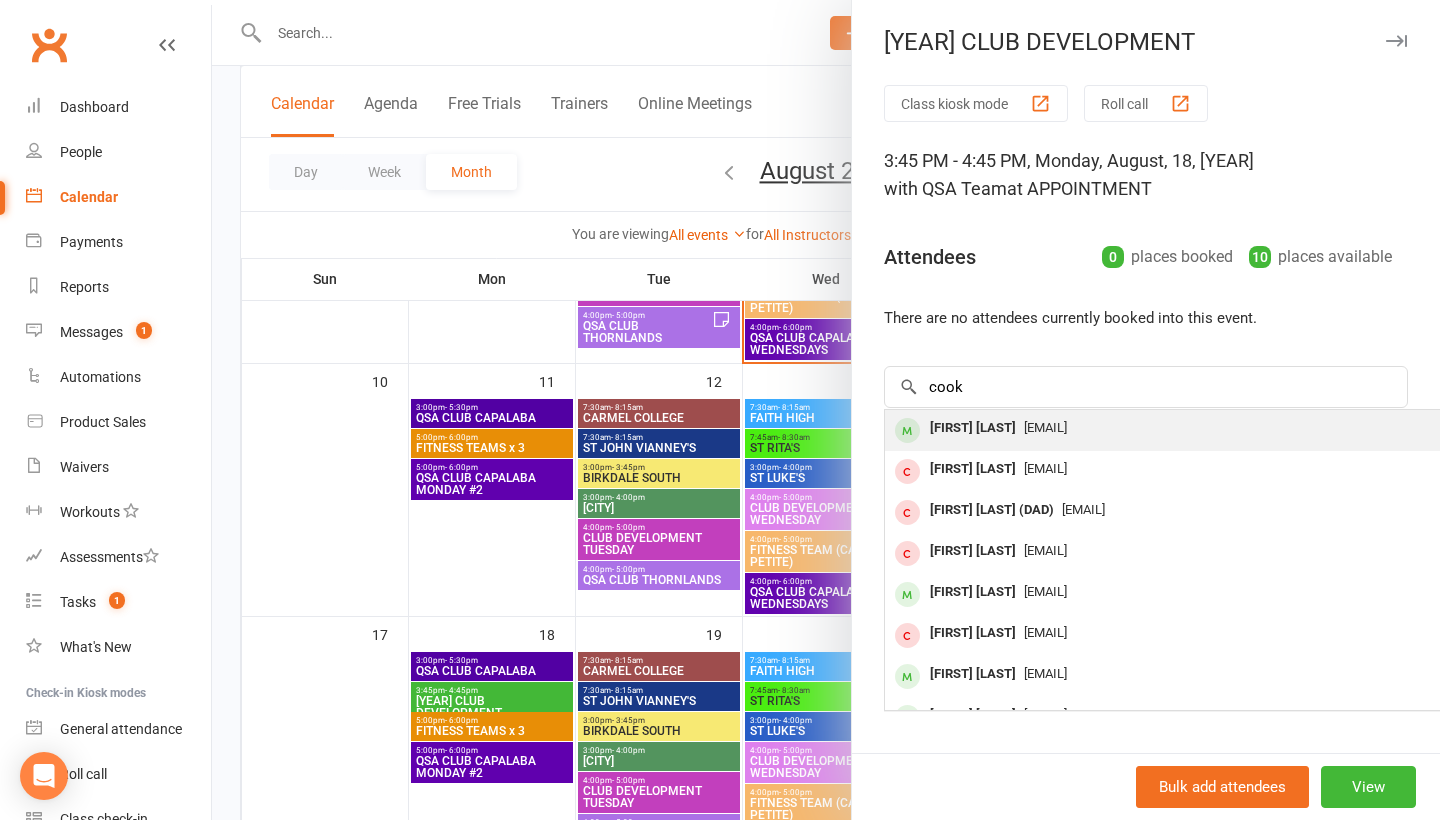click on "[FIRST] [LAST]" at bounding box center [973, 428] 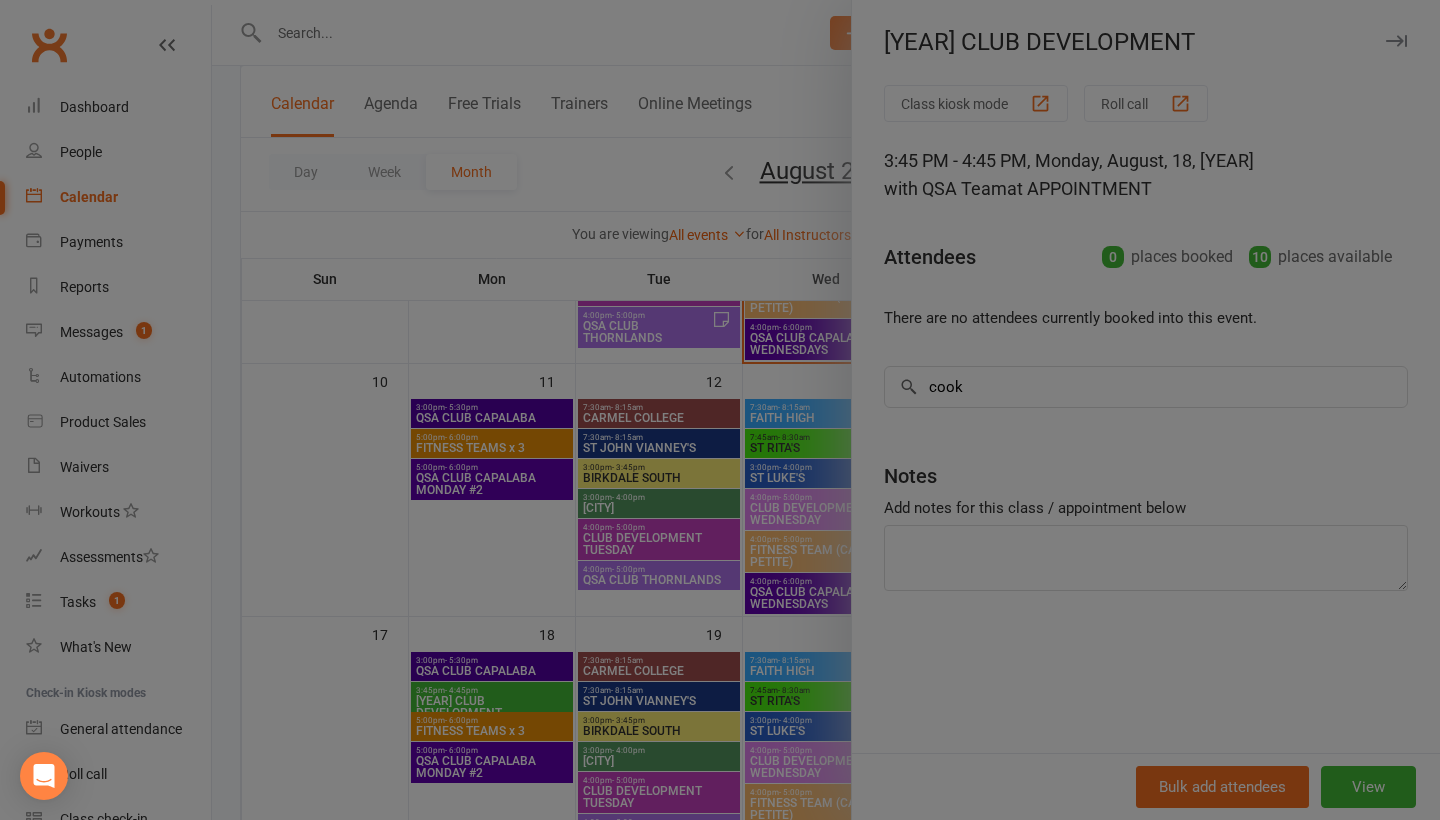 type 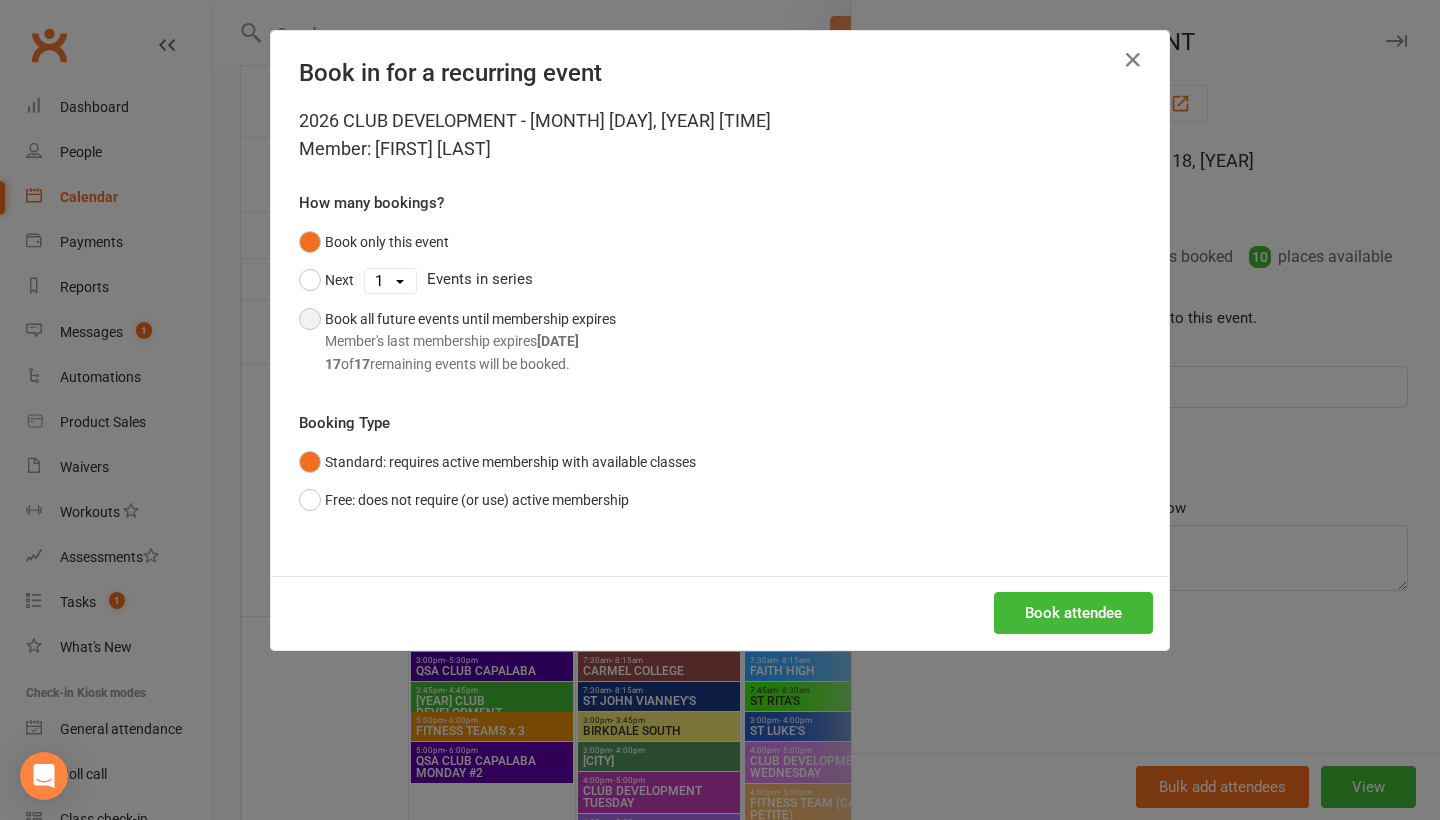 click on "[DATE]" at bounding box center [558, 341] 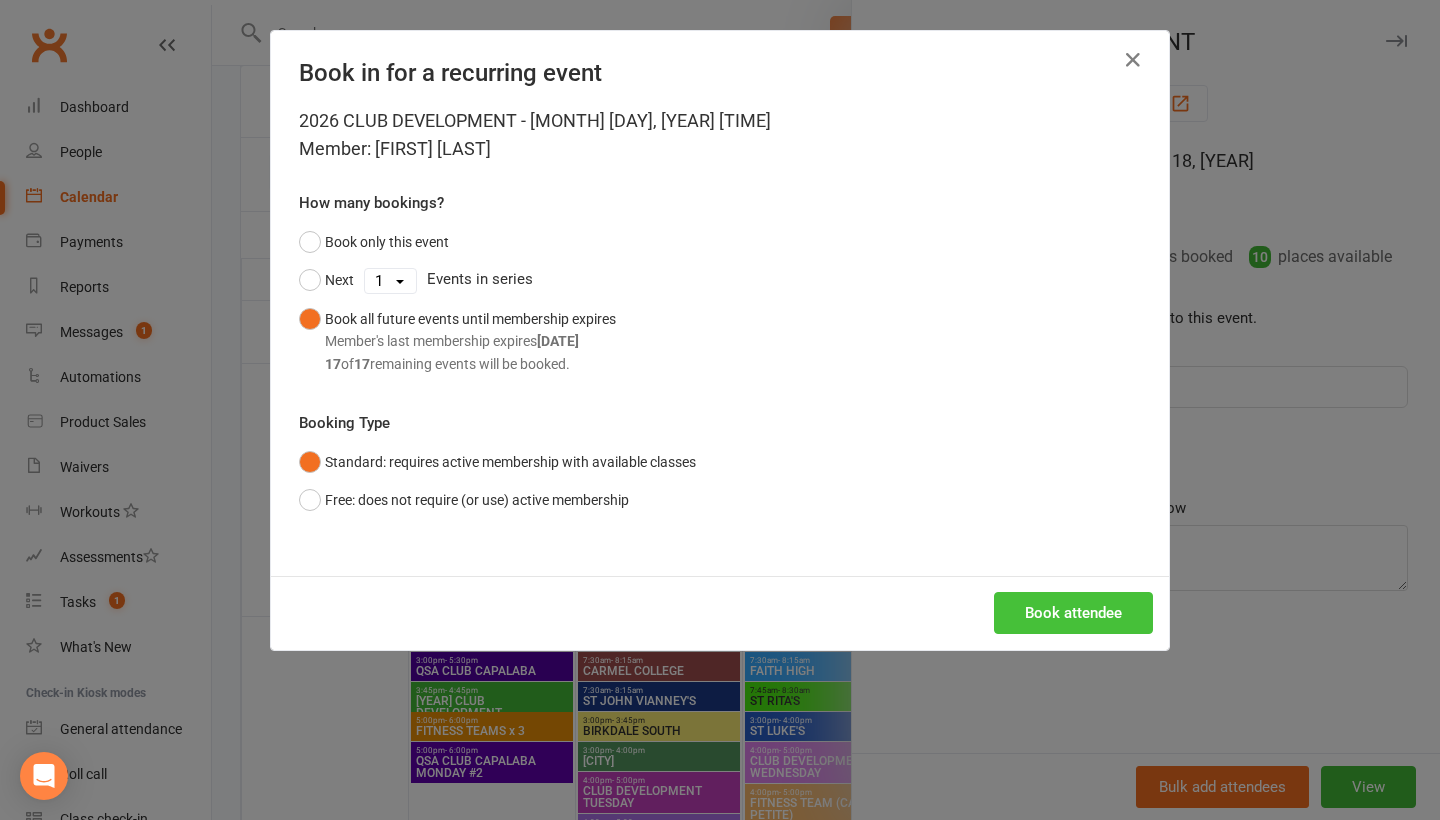 click on "Book attendee" at bounding box center [1073, 613] 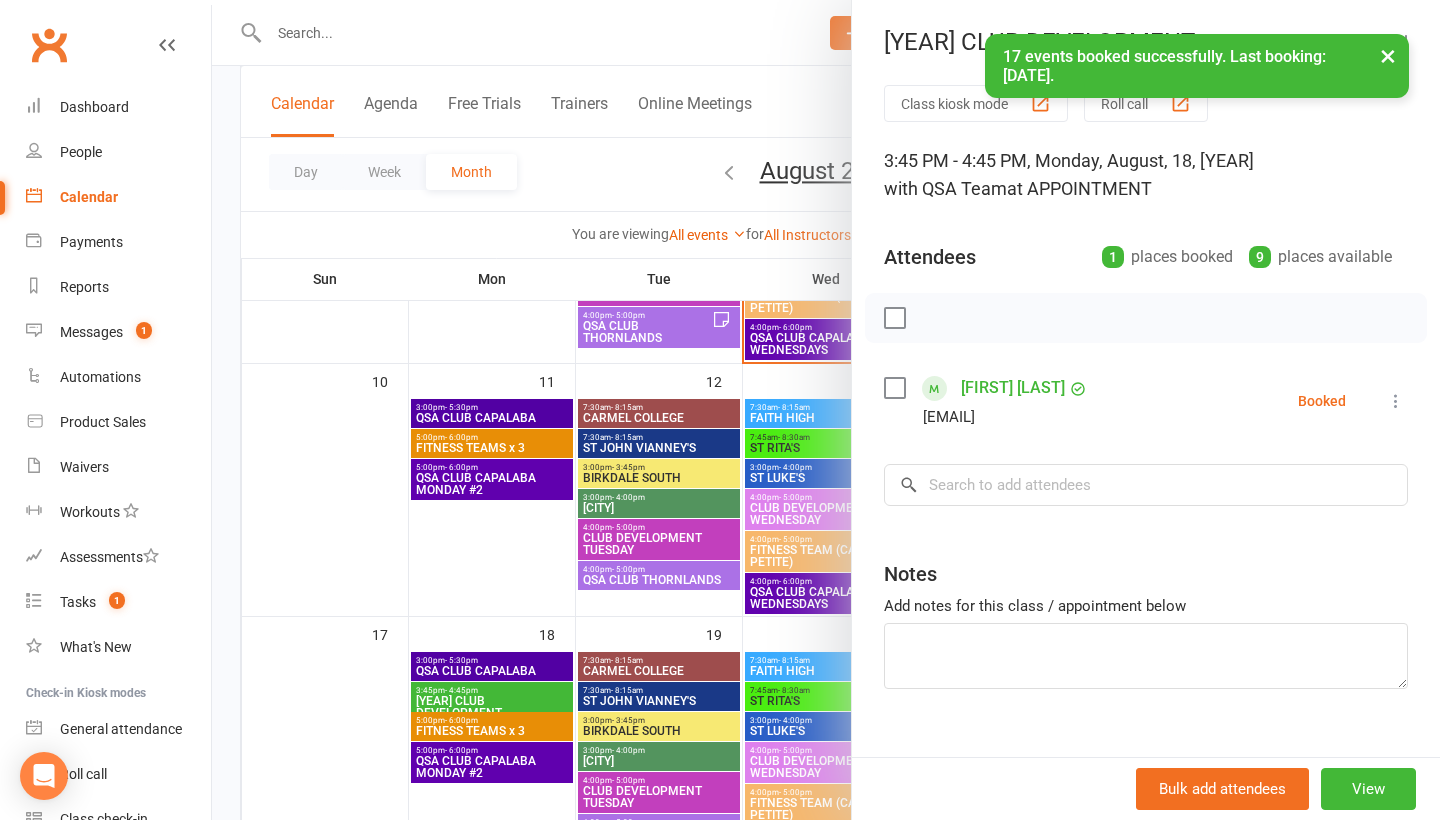 click on "× 17 events booked successfully. Last booking: [MONTH] [DAY], [YEAR]." at bounding box center [707, 34] 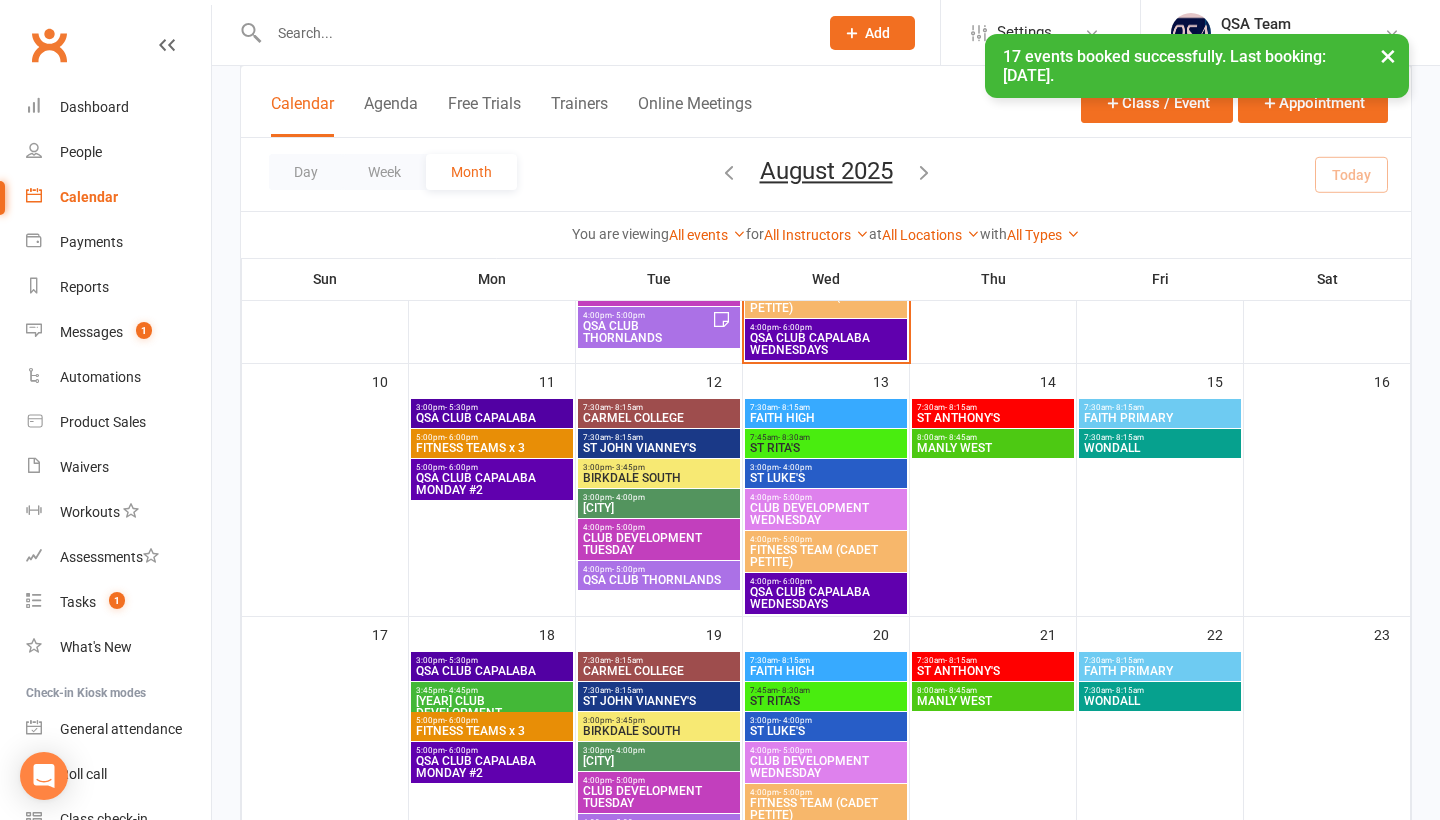 click at bounding box center [533, 33] 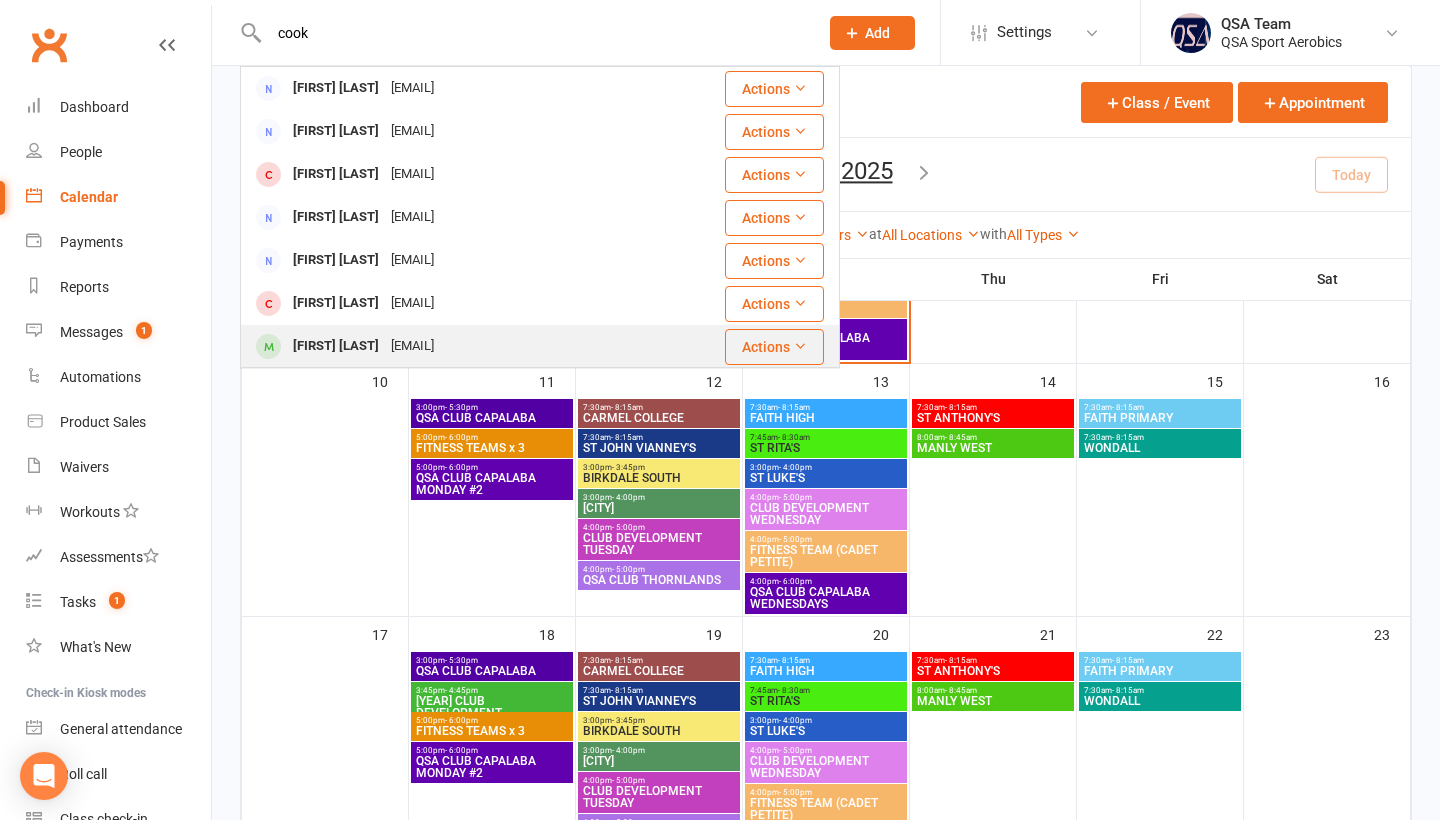 type on "cook" 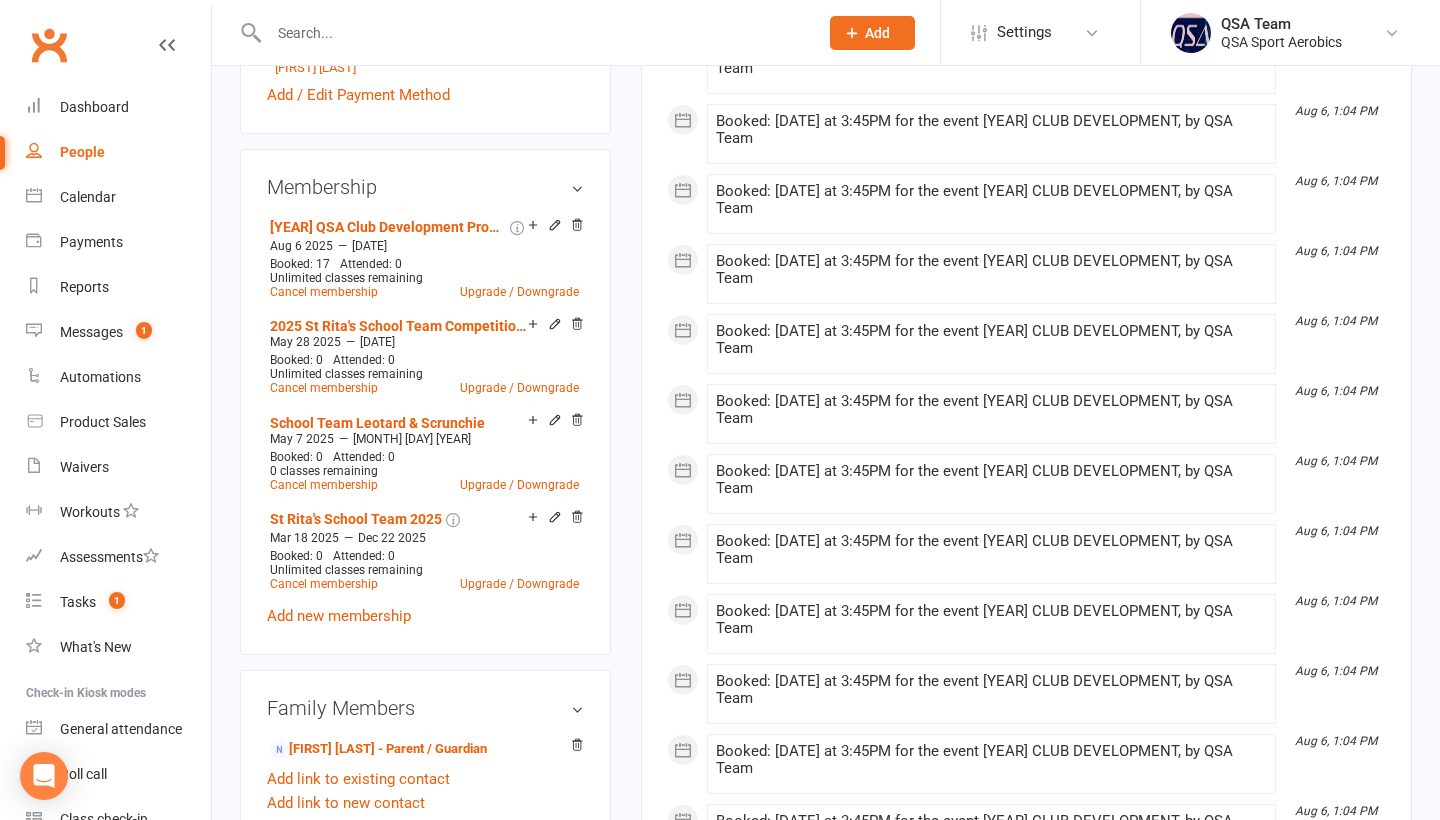 scroll, scrollTop: 927, scrollLeft: 0, axis: vertical 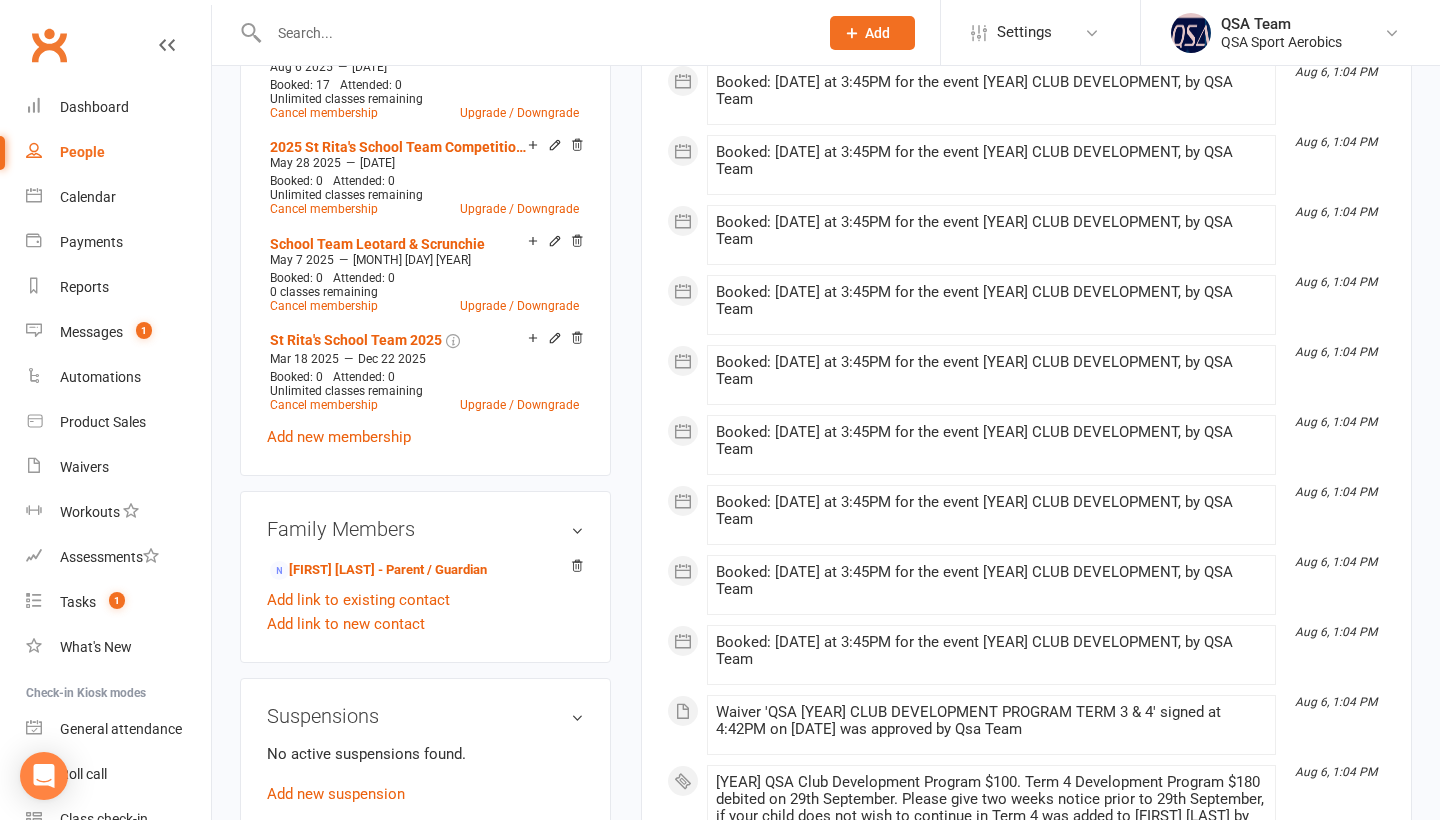 click on "Add new membership" at bounding box center (339, 437) 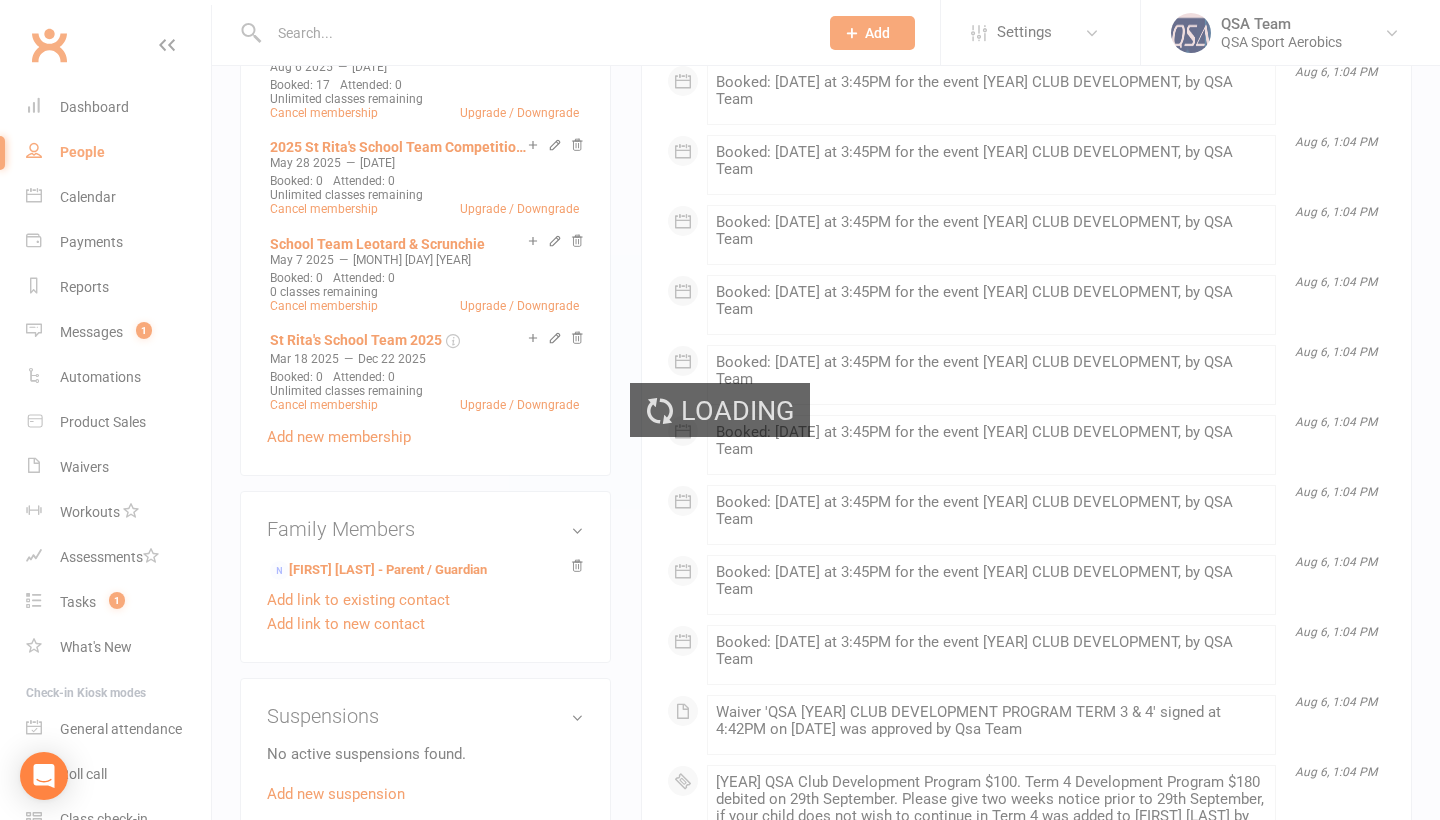 scroll, scrollTop: 0, scrollLeft: 0, axis: both 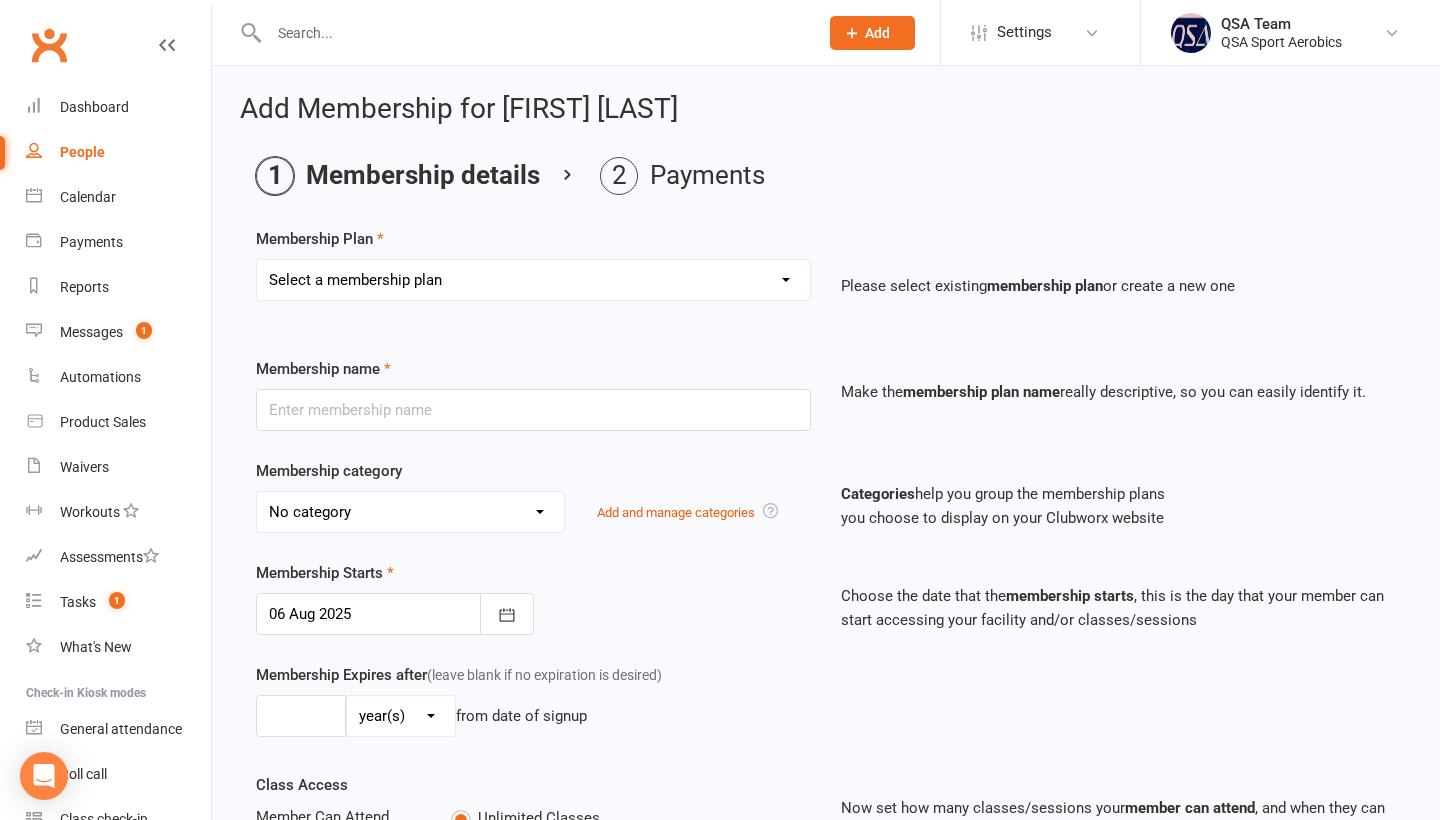 select on "68" 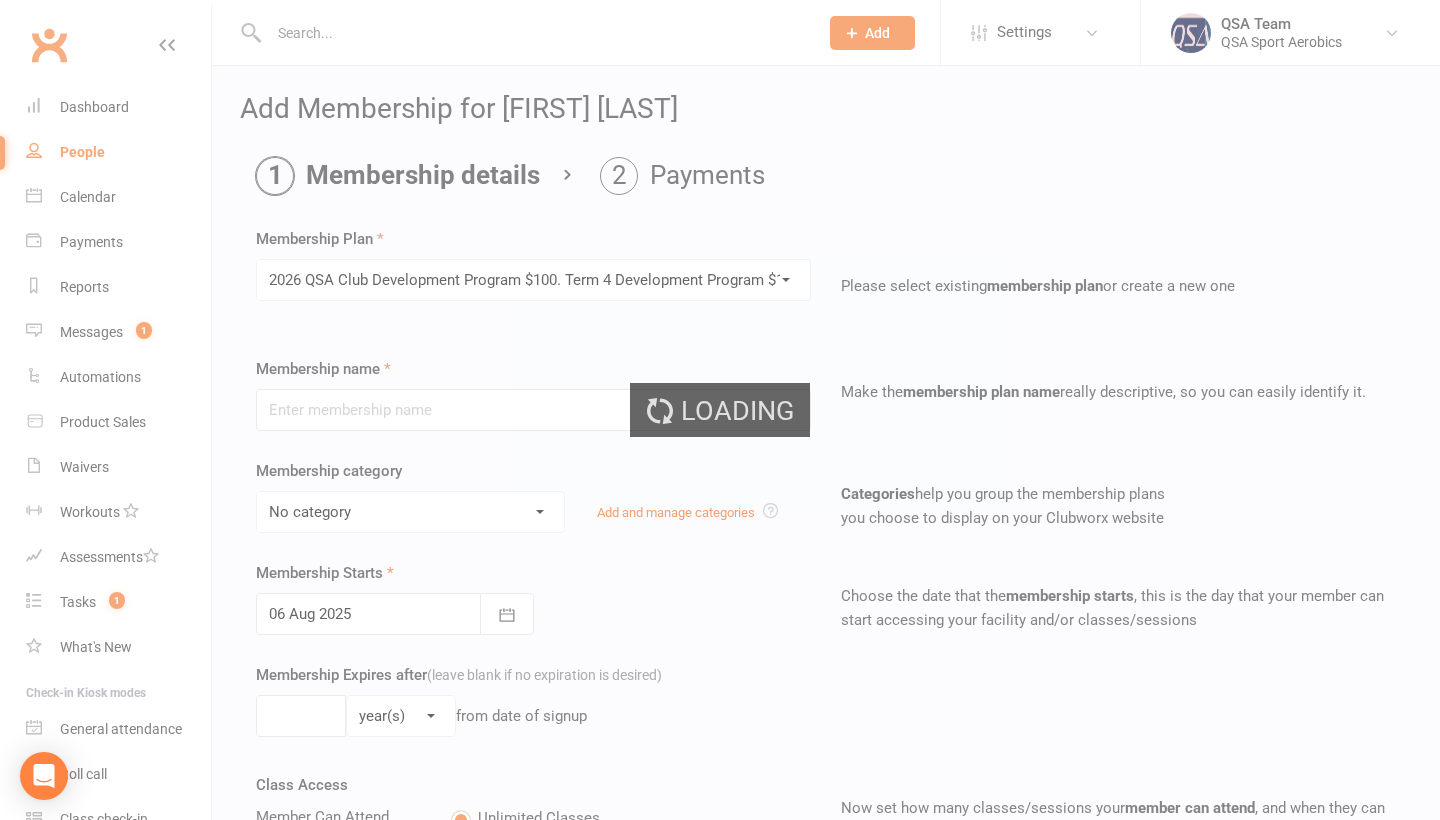 type on "[YEAR] QSA Club Development Program $100. Term 4 Development Program $180 debited on 29th September. Please give two weeks notice prior to 29th September, if your child does not wish to continue in Term 4" 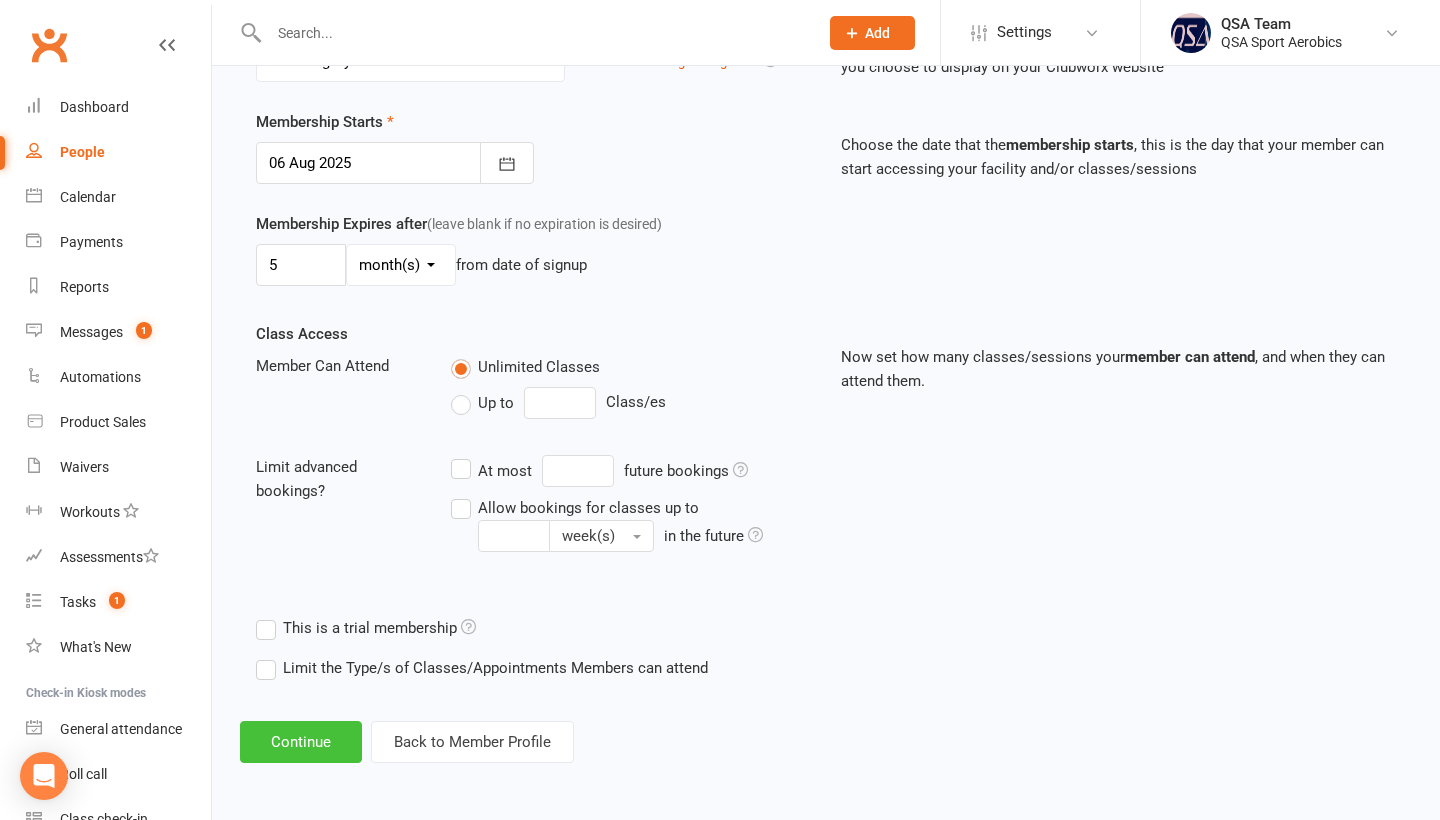 scroll, scrollTop: 492, scrollLeft: 0, axis: vertical 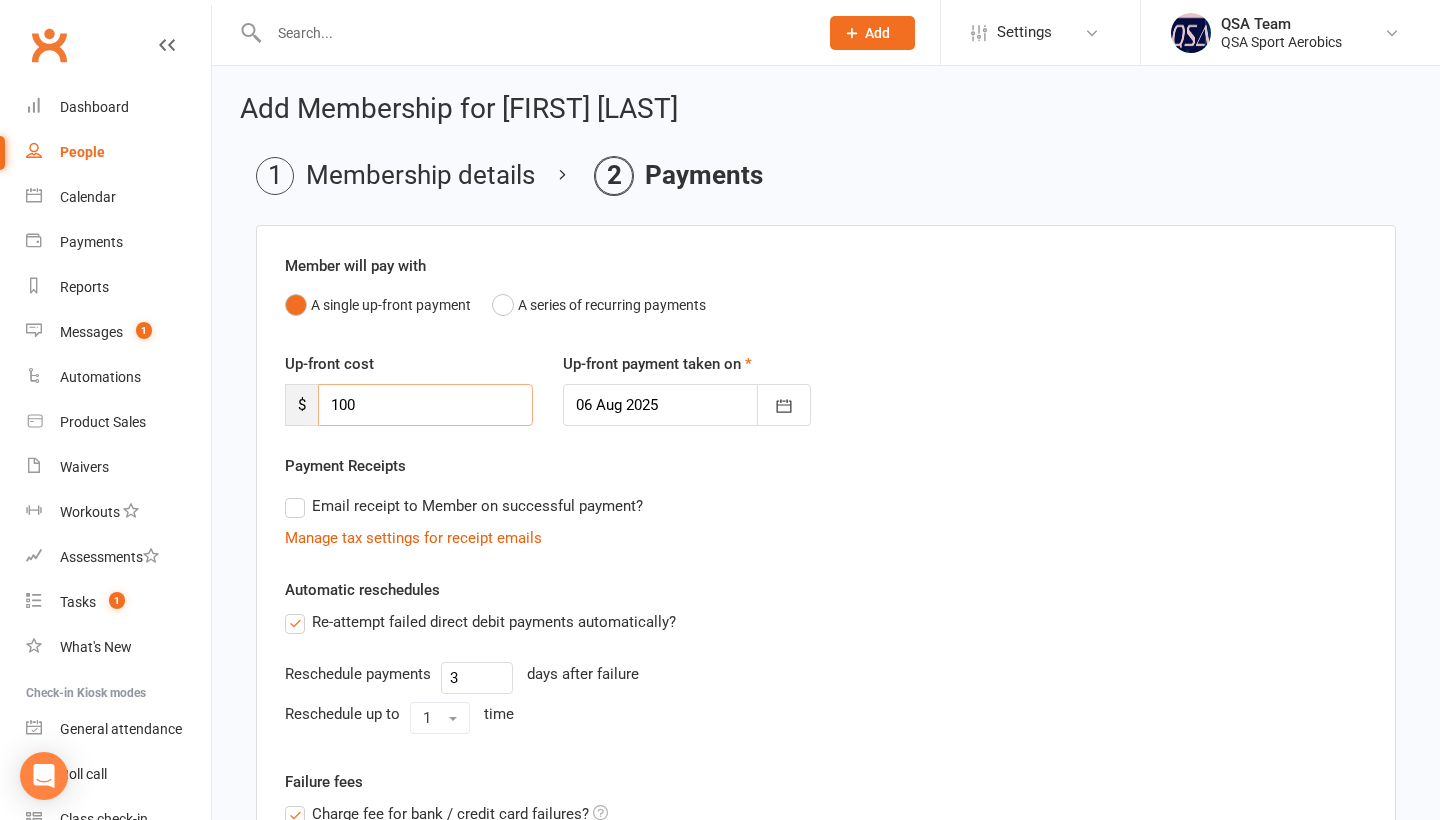 click on "100" at bounding box center [425, 405] 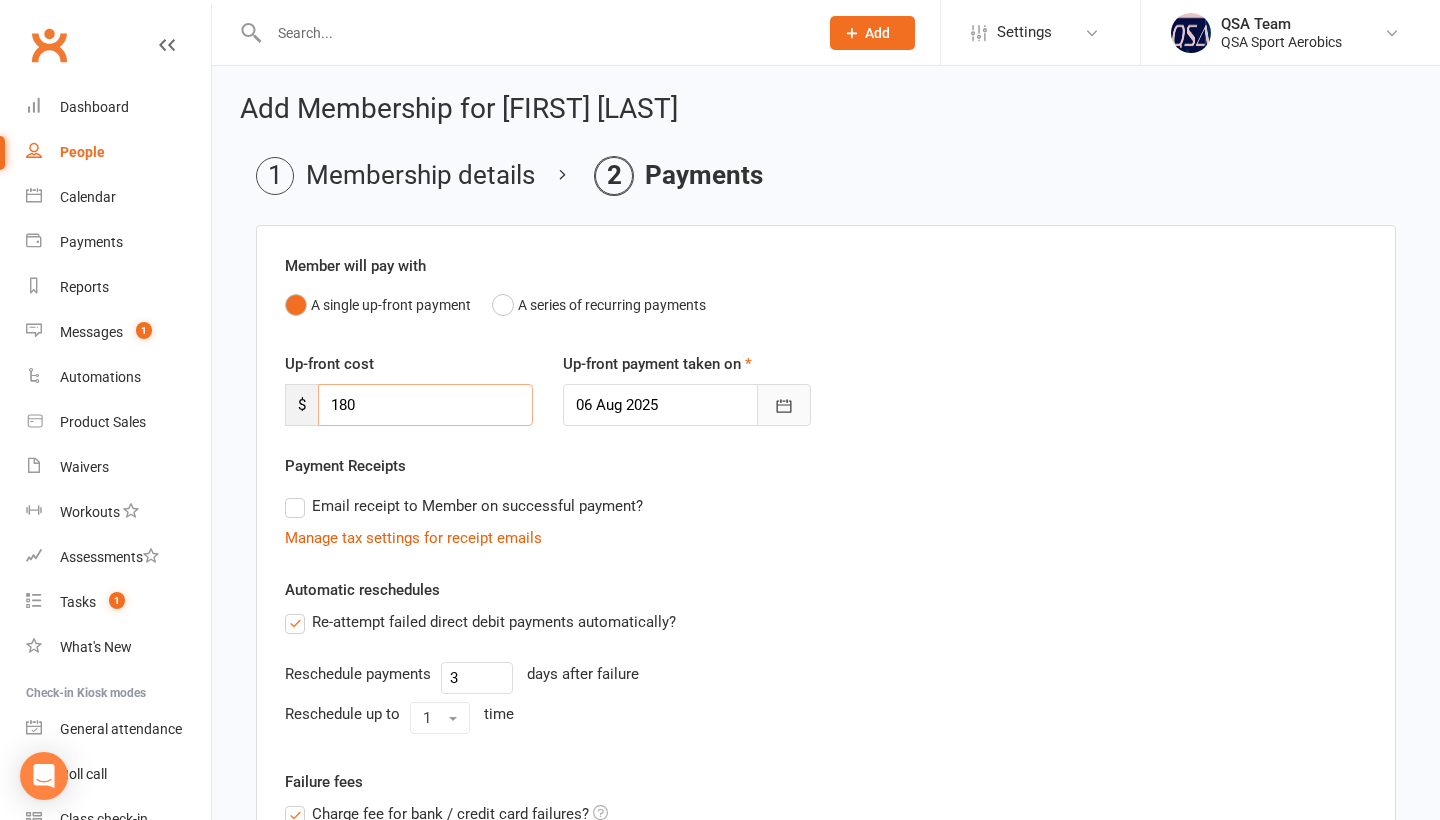 type on "180" 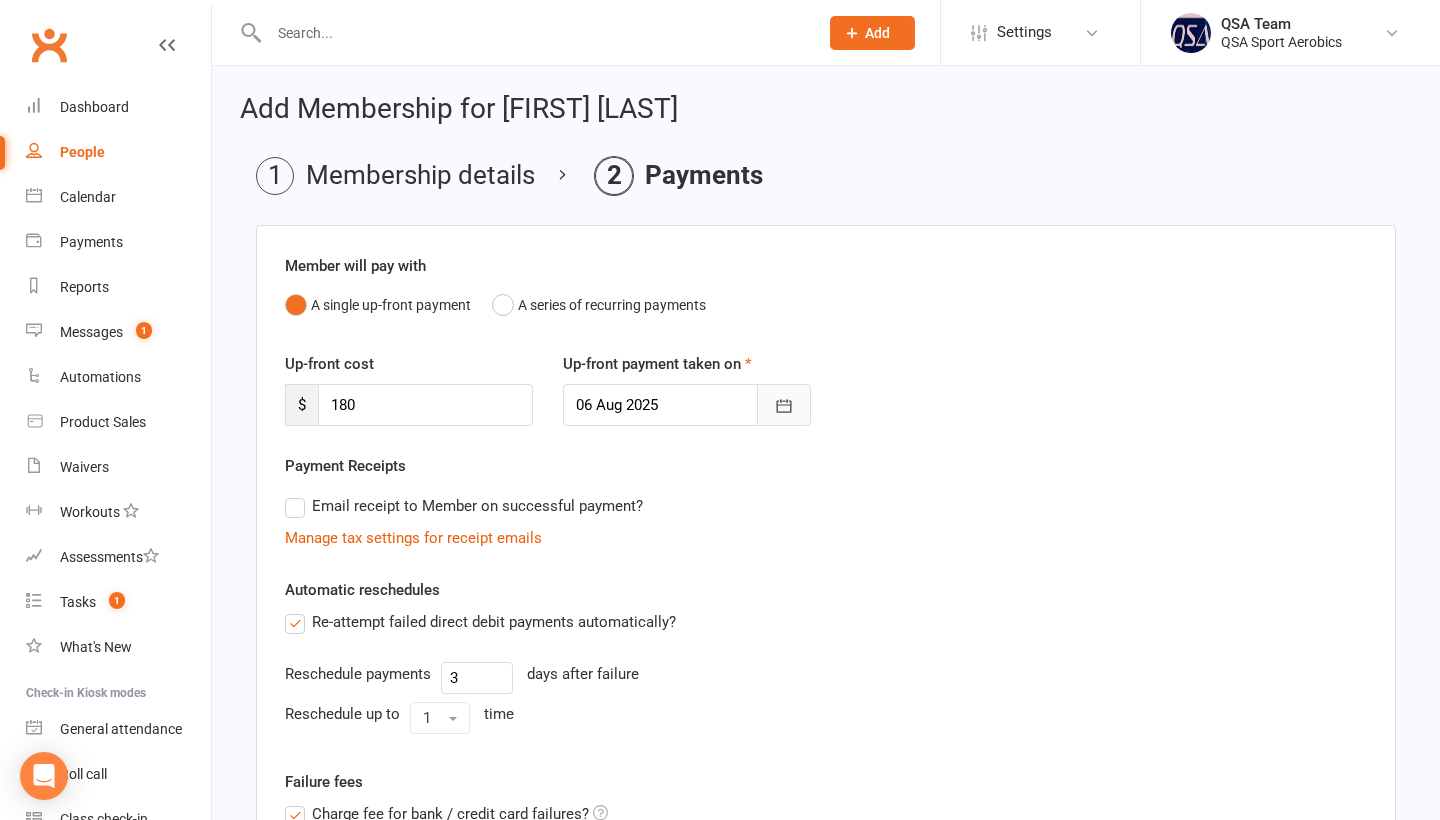click 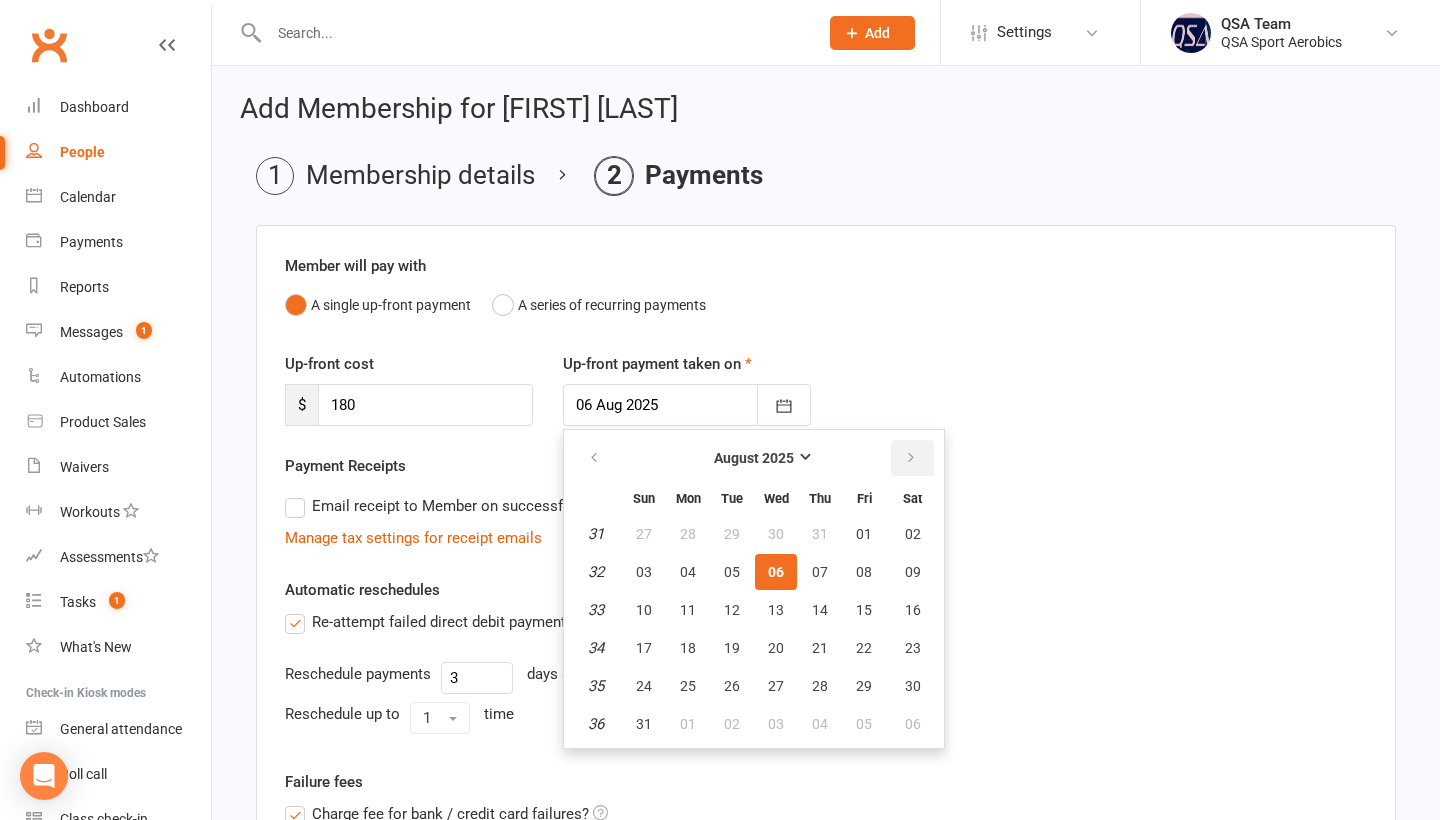 click at bounding box center [912, 458] 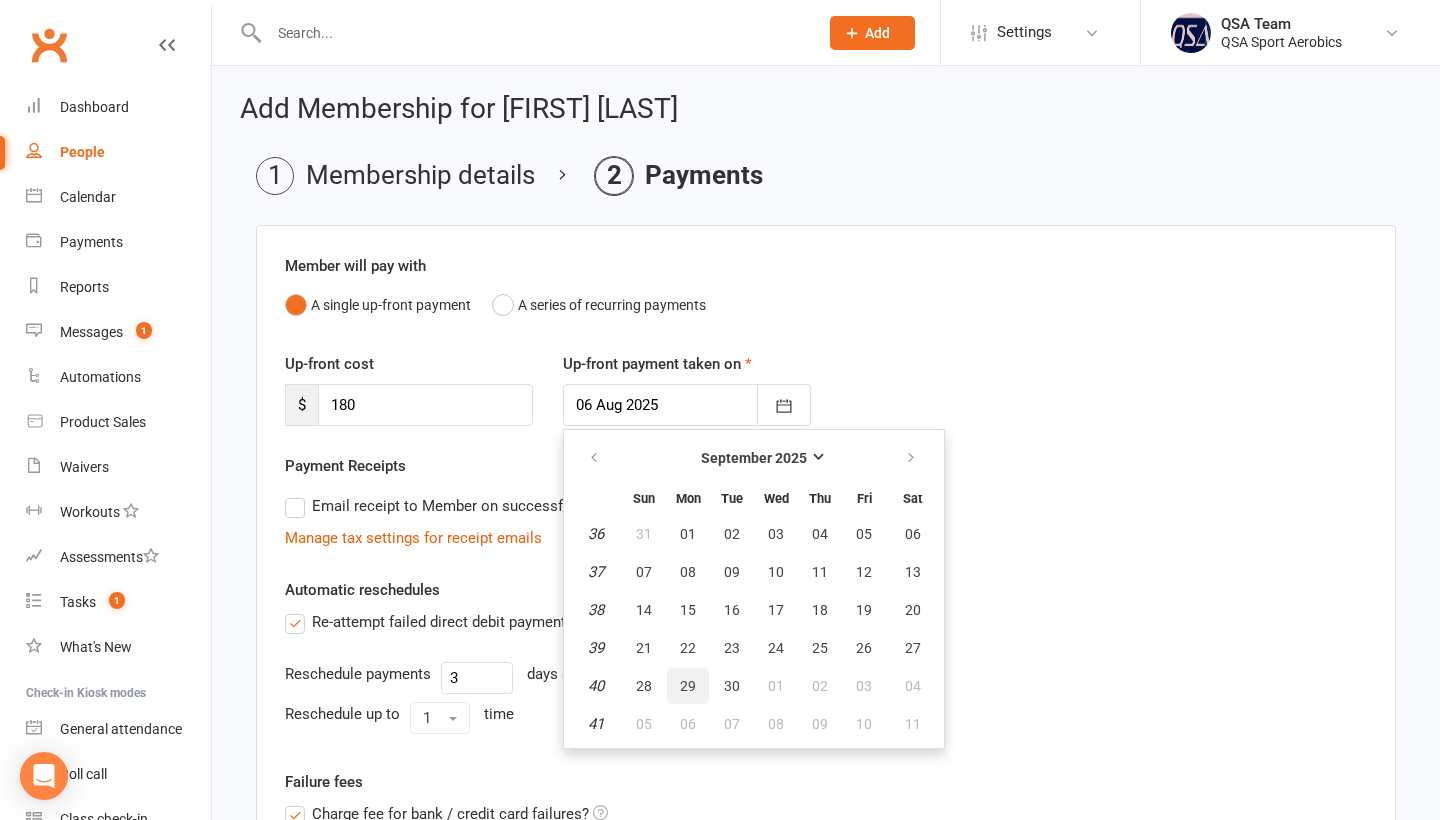 click on "29" at bounding box center [688, 686] 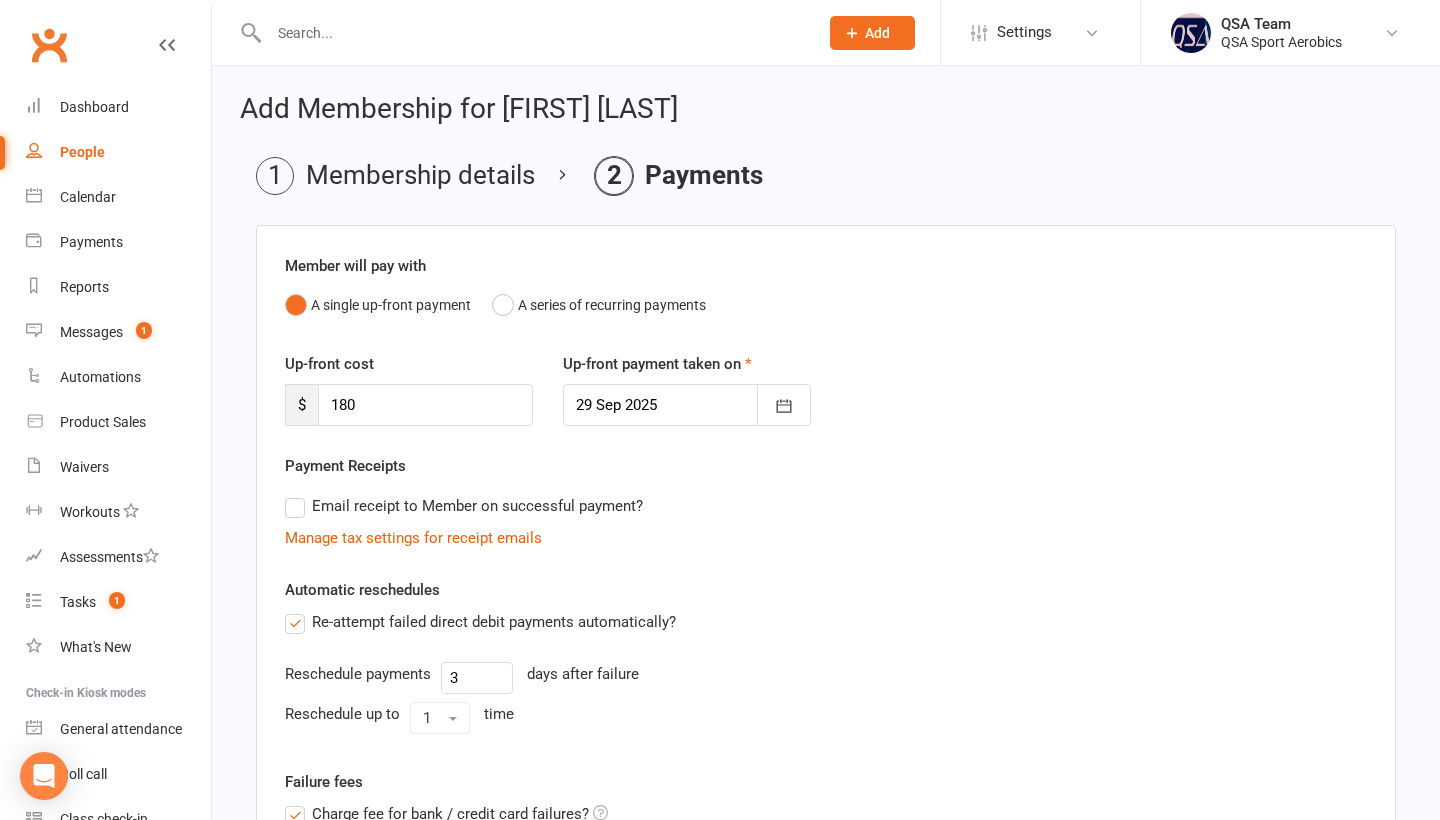 click on "Re-attempt failed direct debit payments automatically?" at bounding box center (826, 622) 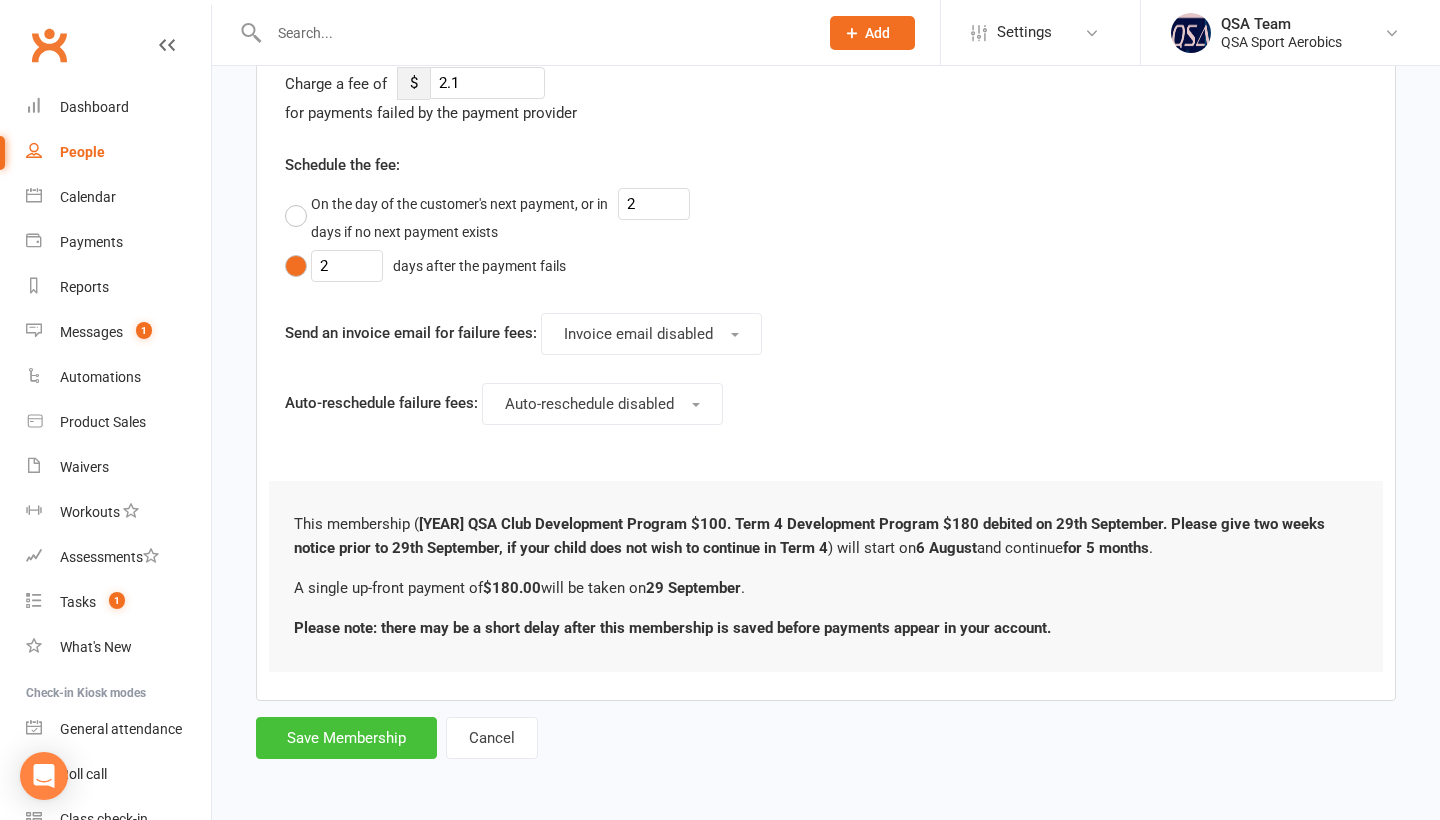 scroll, scrollTop: 768, scrollLeft: 0, axis: vertical 